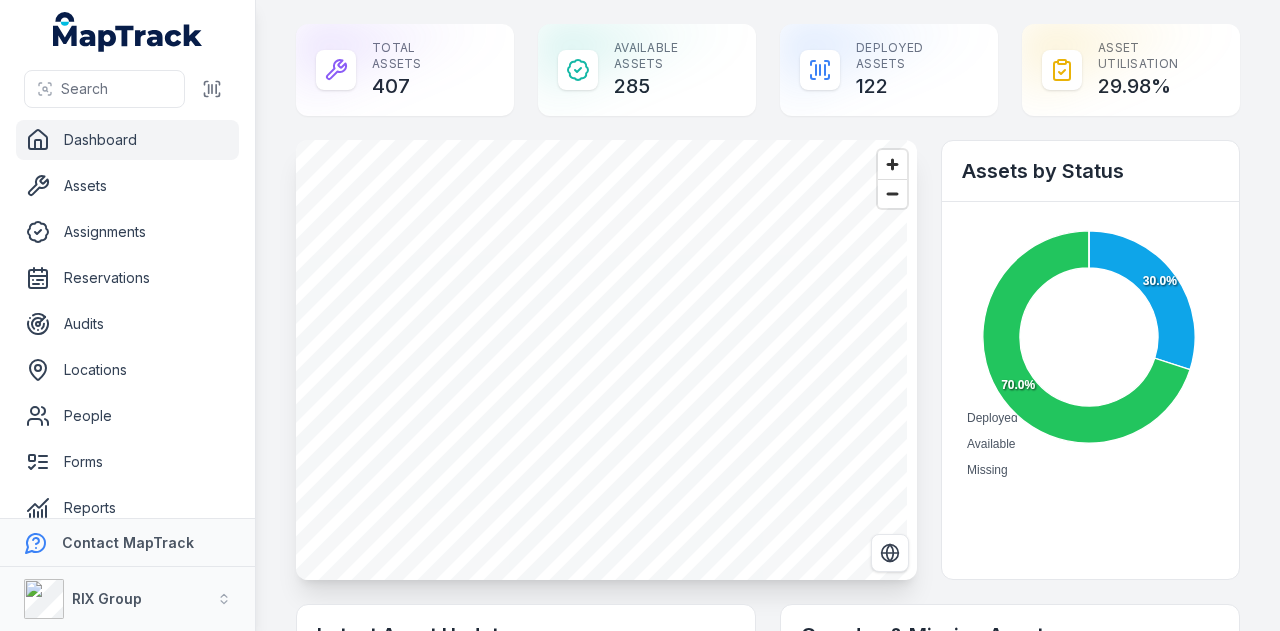 scroll, scrollTop: 0, scrollLeft: 0, axis: both 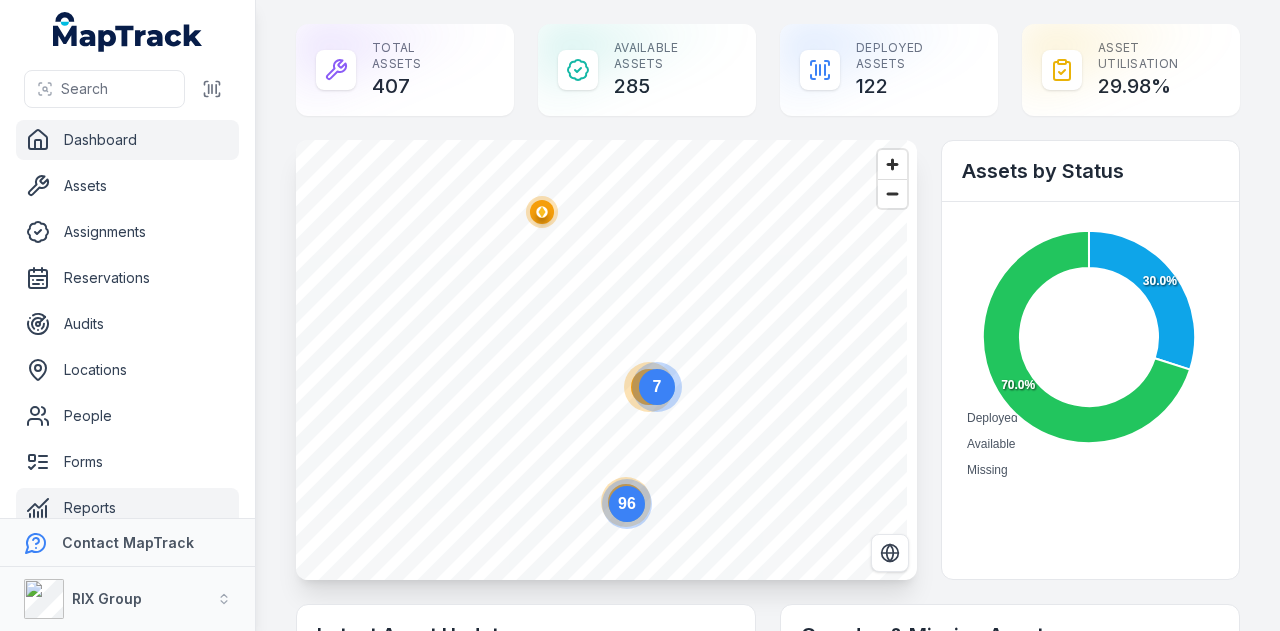 click on "Reports" at bounding box center [127, 508] 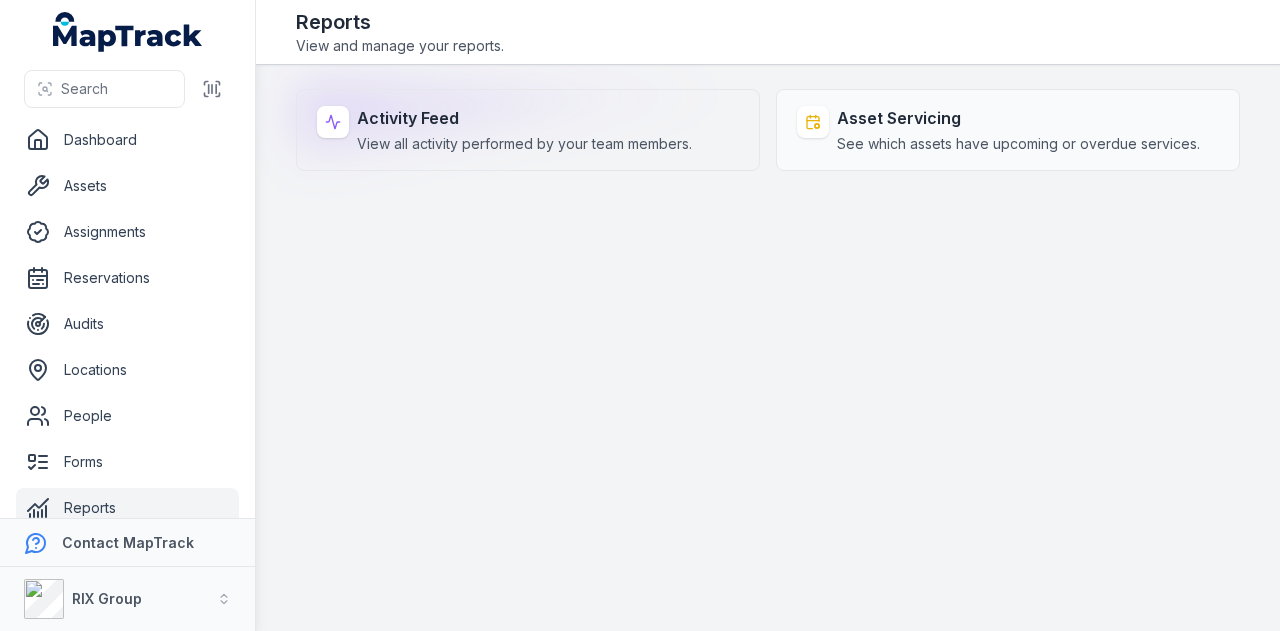 click on "Activity Feed View all activity performed by your team members." at bounding box center (528, 130) 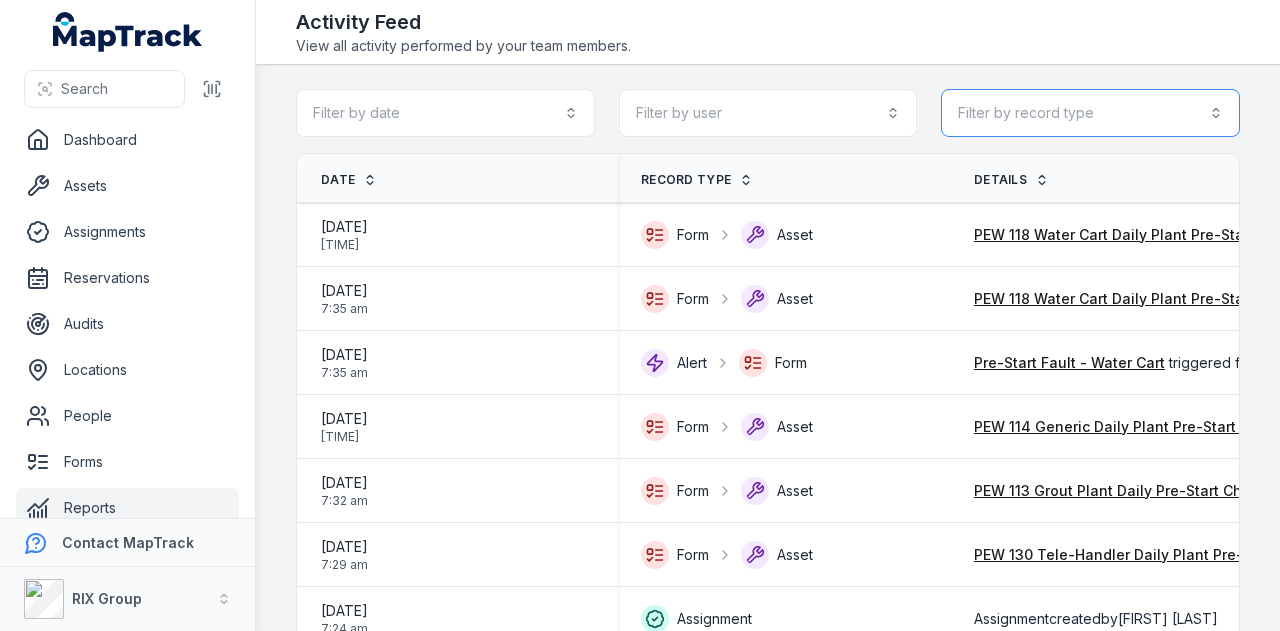 click on "Filter by record type" at bounding box center [1090, 113] 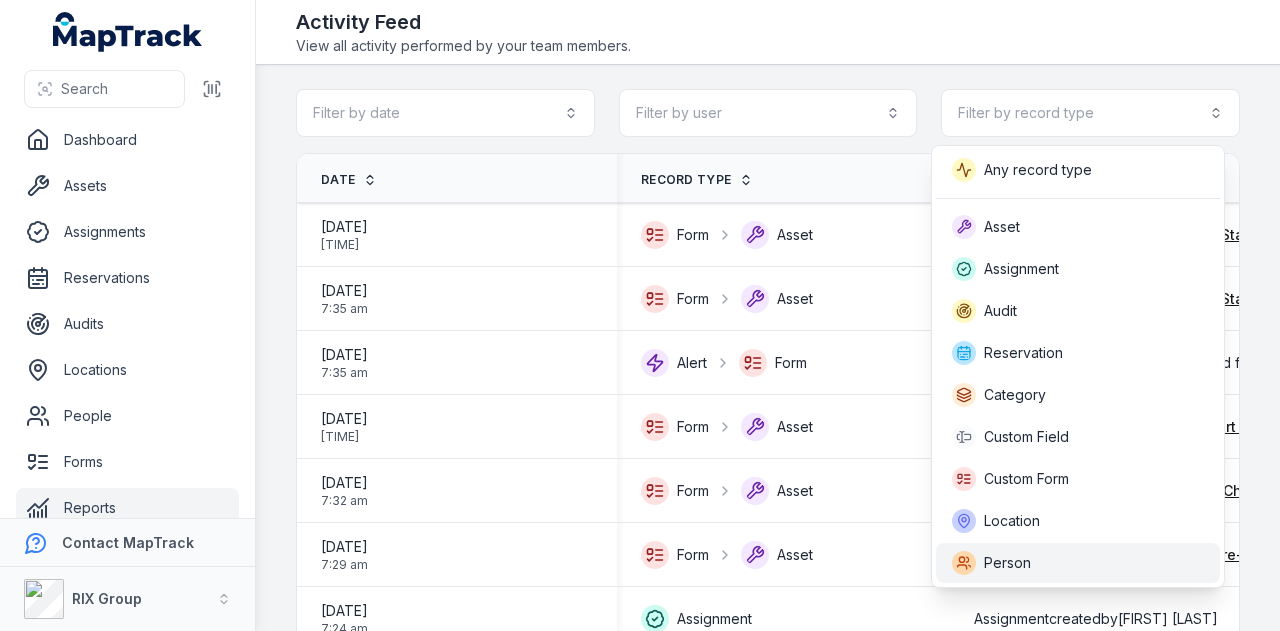 click on "Person" at bounding box center [1078, 563] 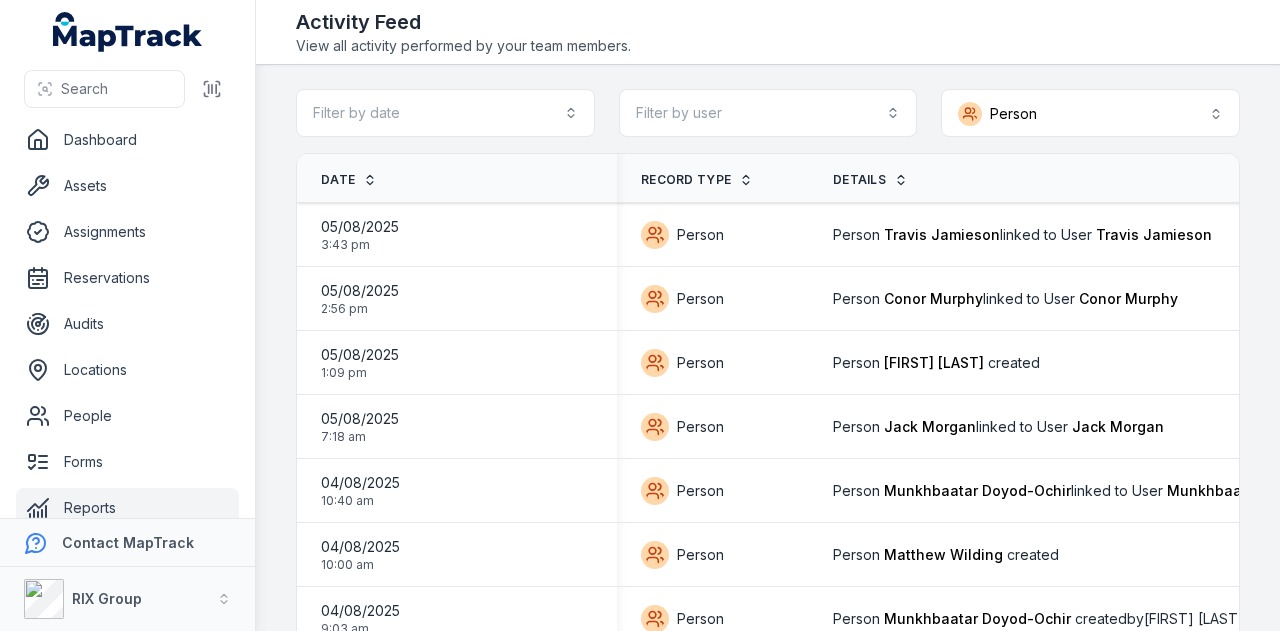 click on "Reports" at bounding box center (127, 508) 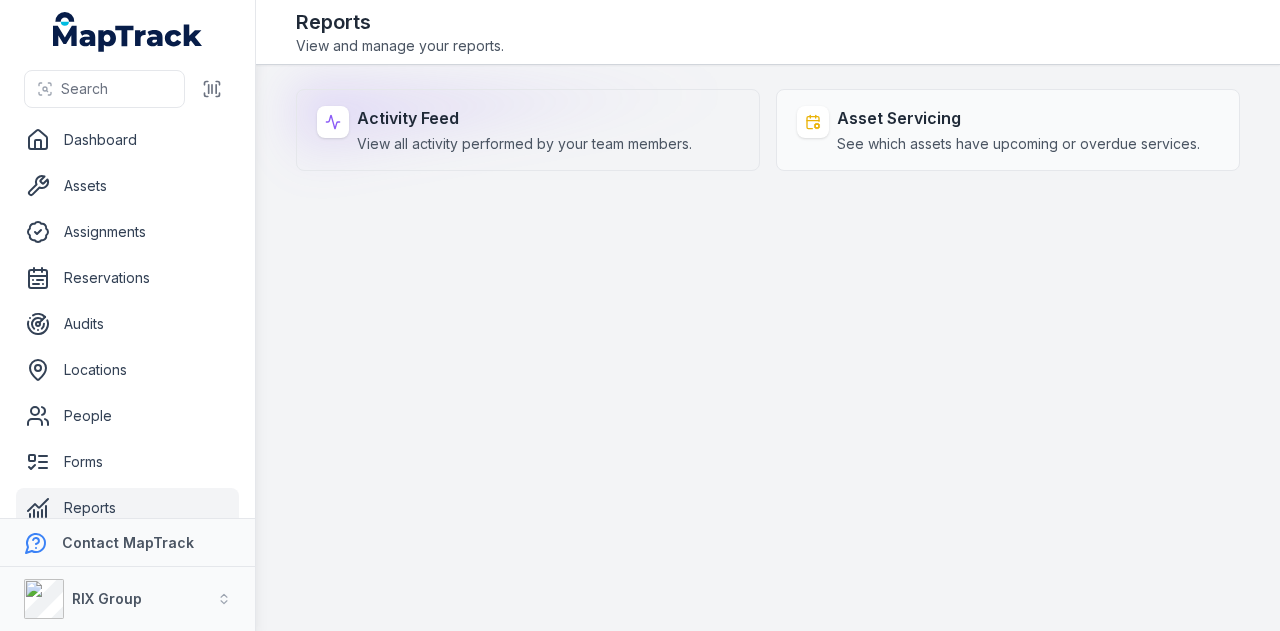 click on "View all activity performed by your team members." at bounding box center [524, 144] 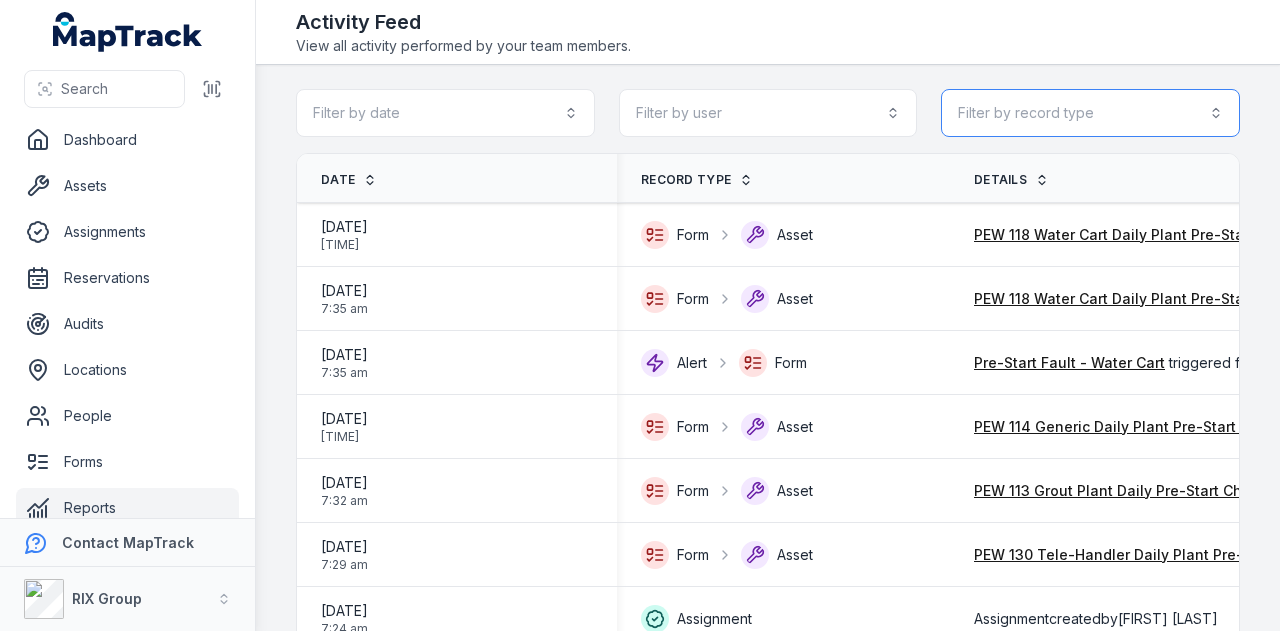 click on "Filter by record type" at bounding box center (1090, 113) 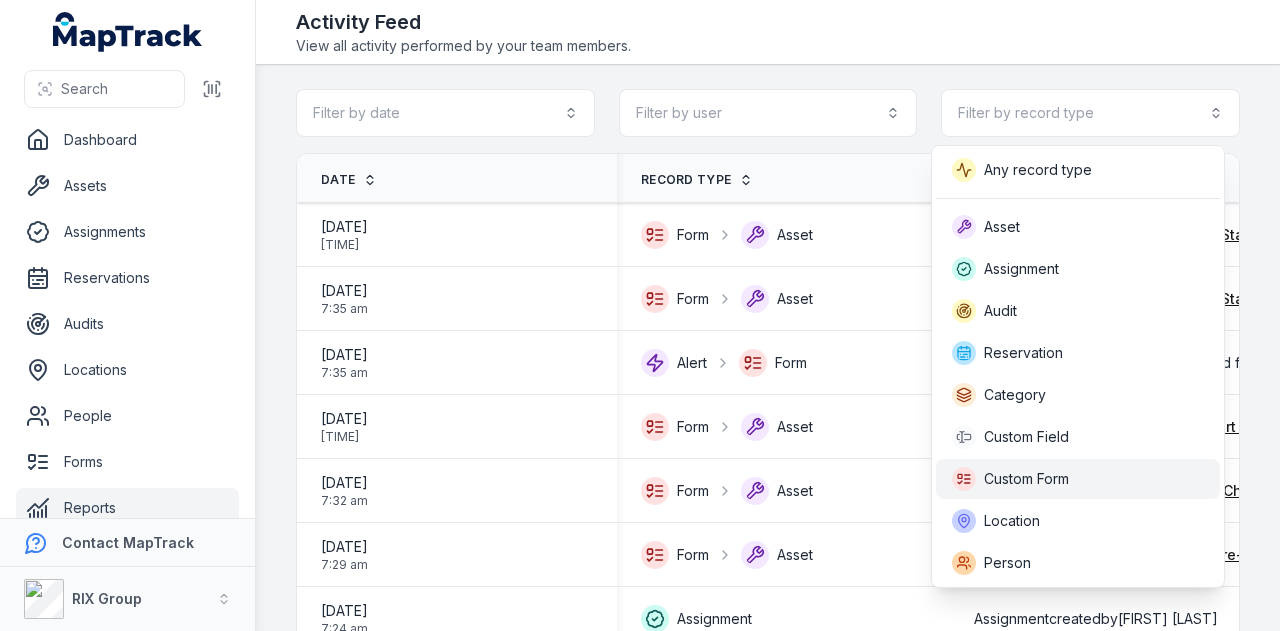 click on "Custom Form" at bounding box center (1026, 479) 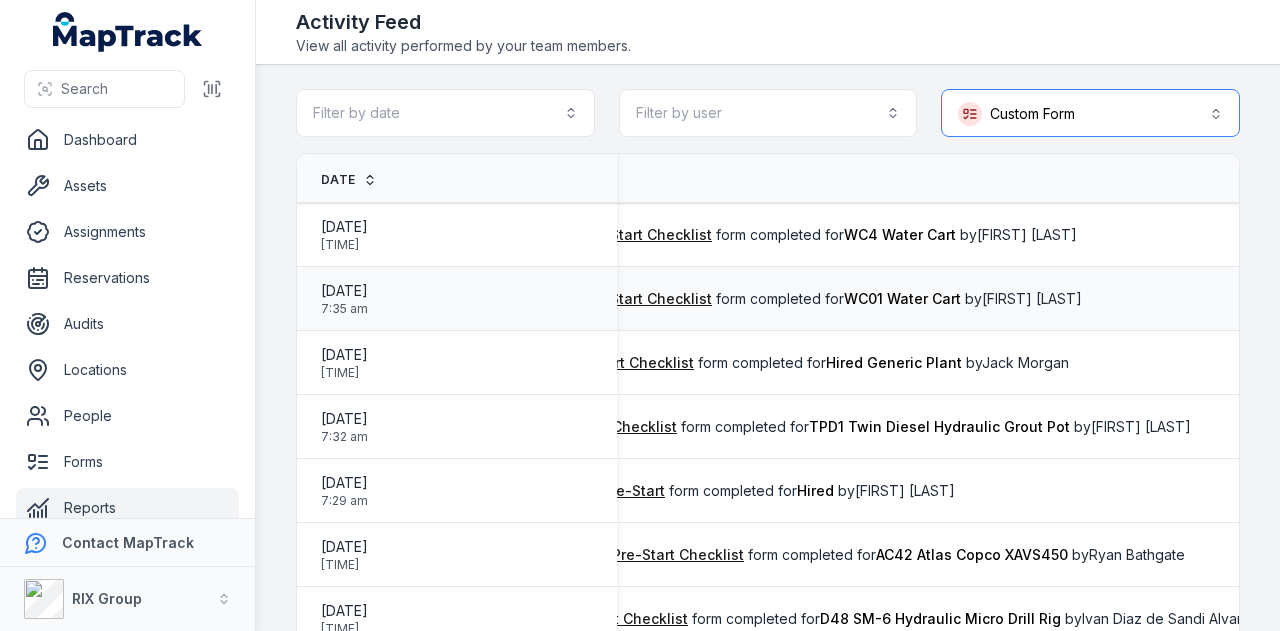 scroll, scrollTop: 0, scrollLeft: 495, axis: horizontal 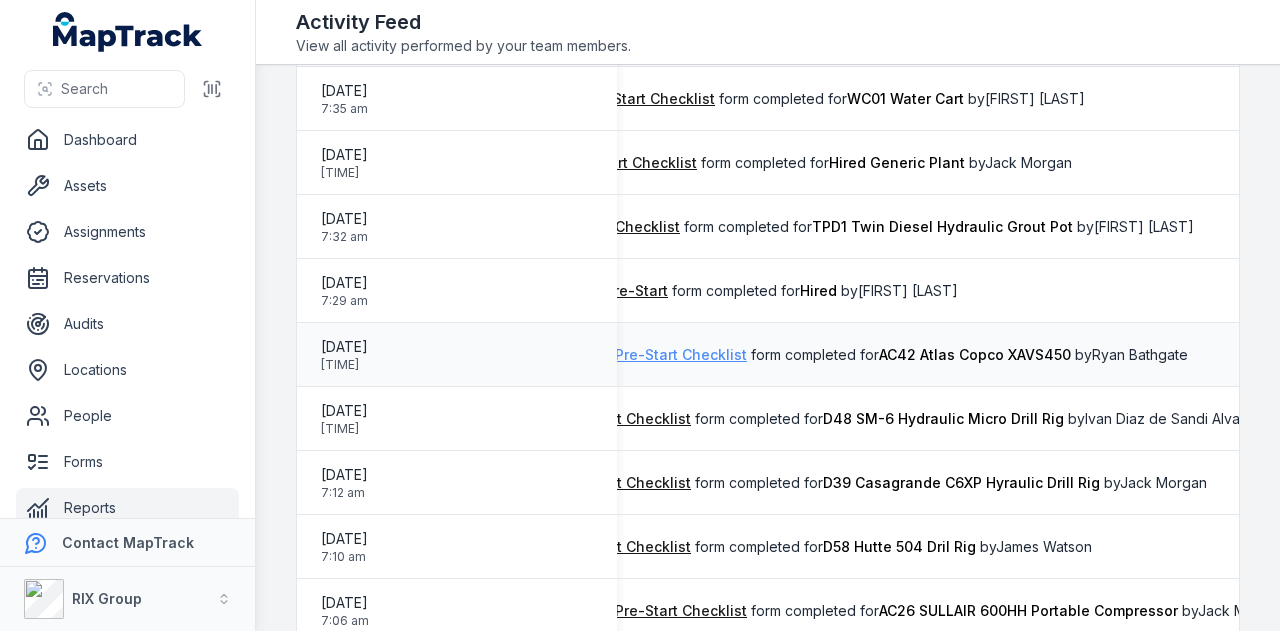 click on "PEW 117 Air Compressor Daily Plant Pre-Start Checklist" at bounding box center (556, 355) 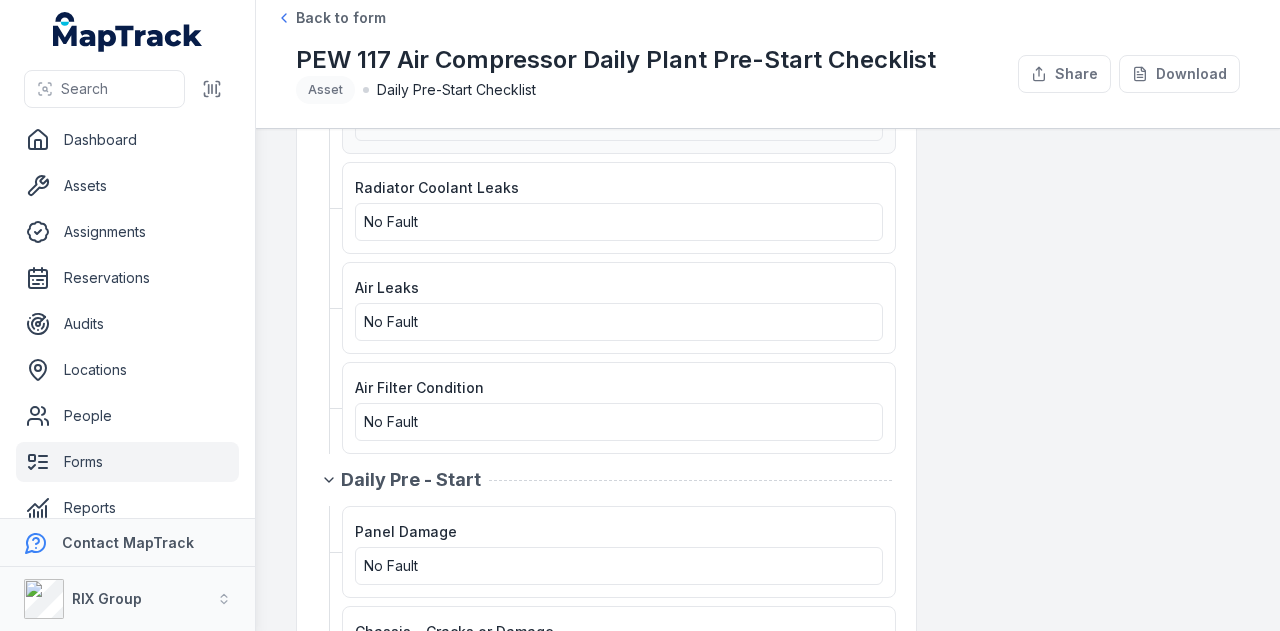 scroll, scrollTop: 3600, scrollLeft: 0, axis: vertical 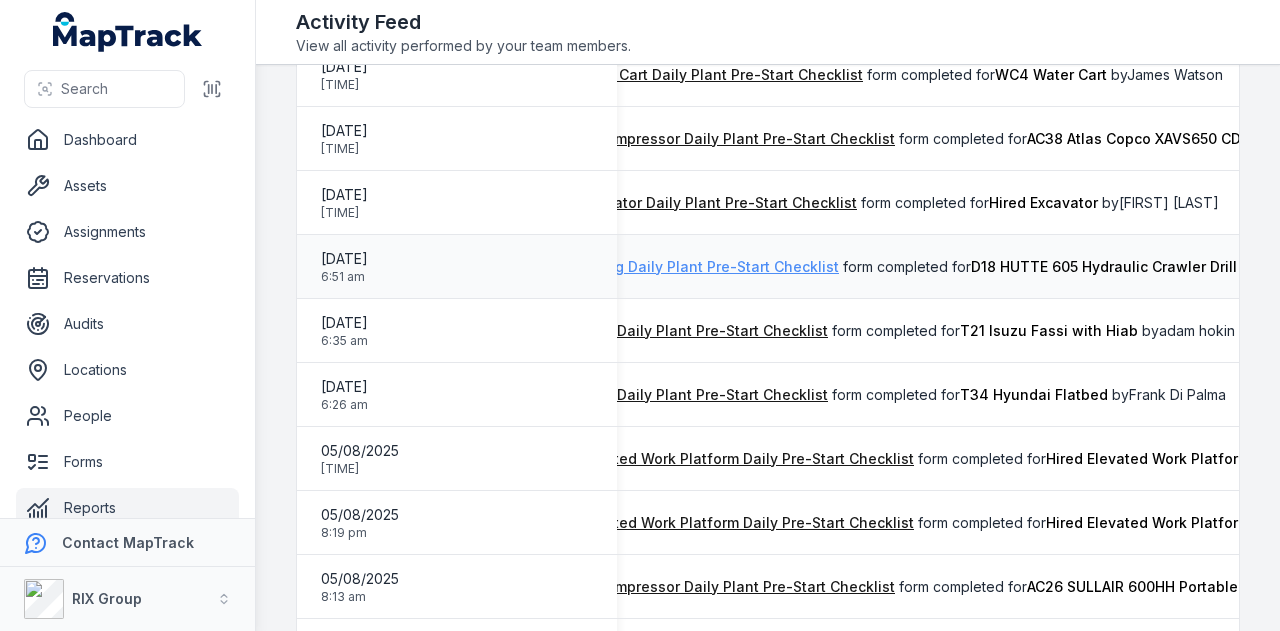 click on "PEW 111 Drill Rig Daily Plant Pre-Start Checklist" at bounding box center [676, 267] 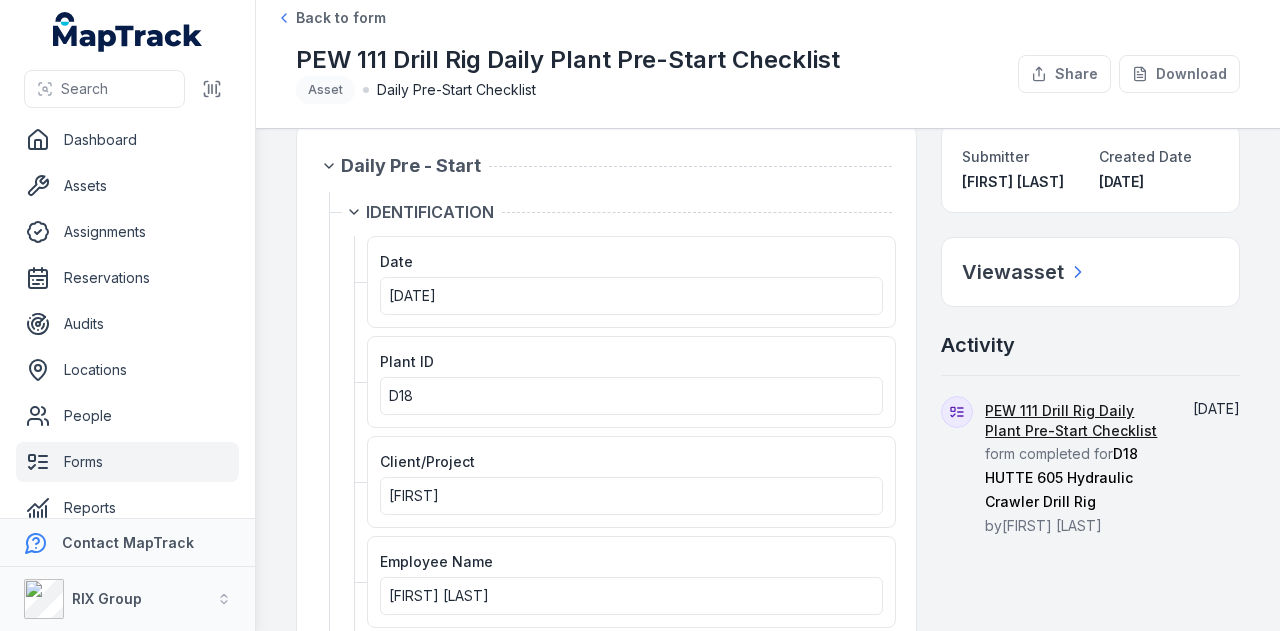 scroll, scrollTop: 0, scrollLeft: 0, axis: both 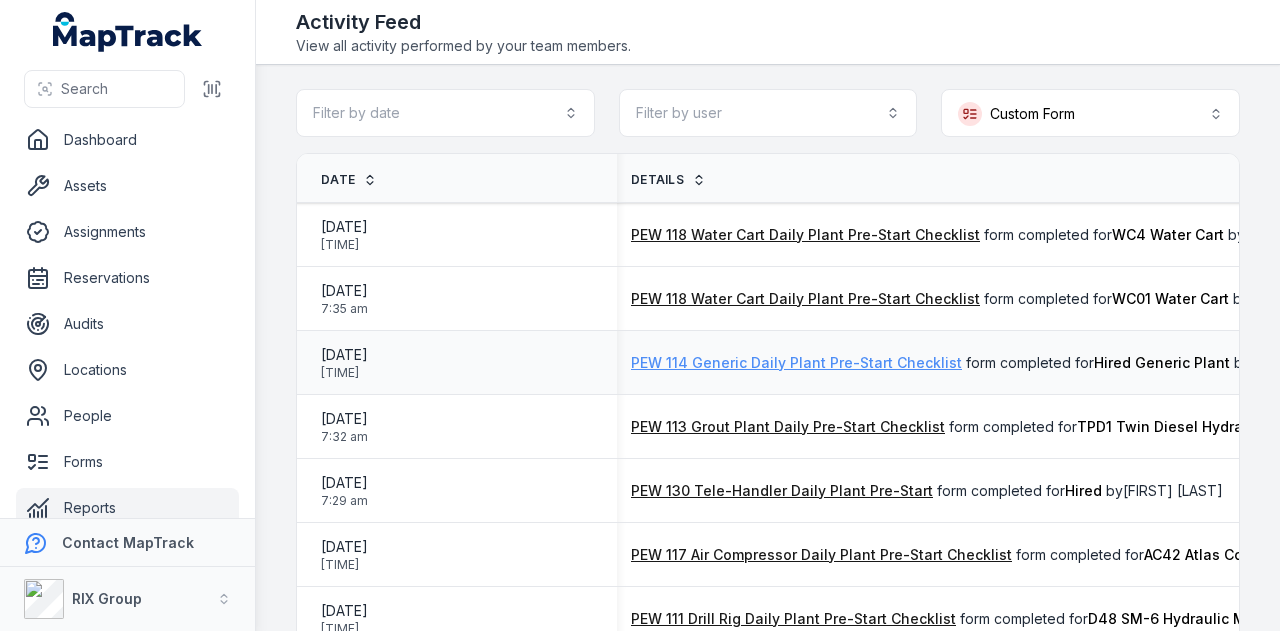 click on "PEW 114 Generic Daily Plant Pre-Start Checklist" at bounding box center [796, 363] 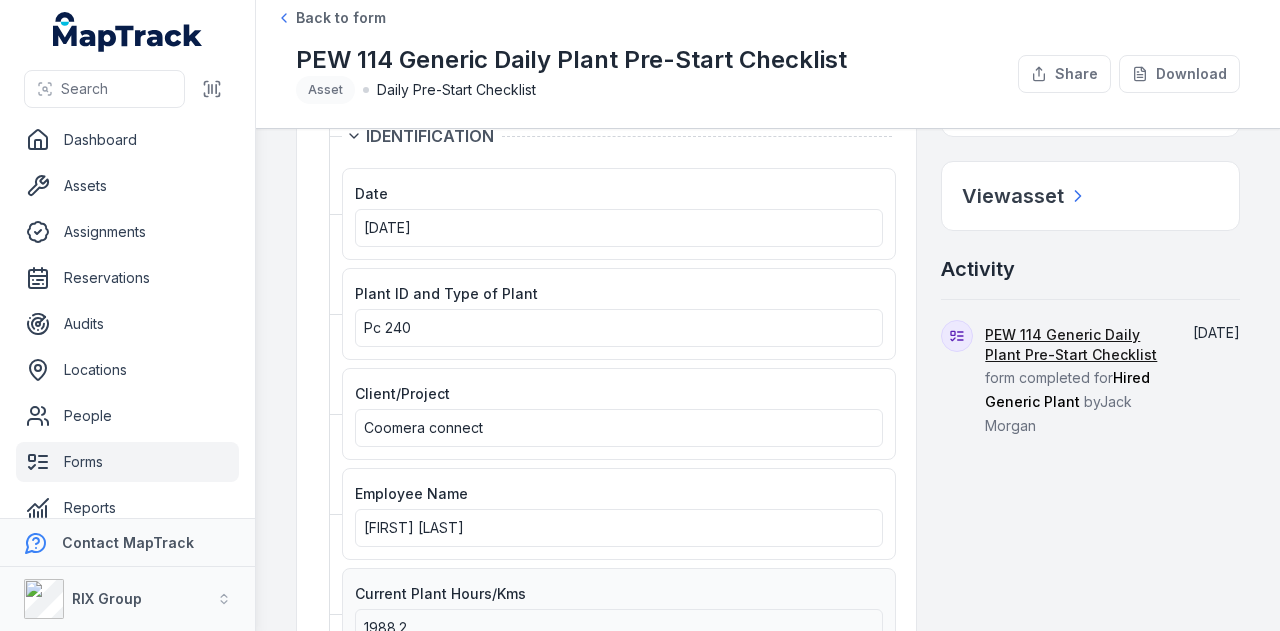 scroll, scrollTop: 100, scrollLeft: 0, axis: vertical 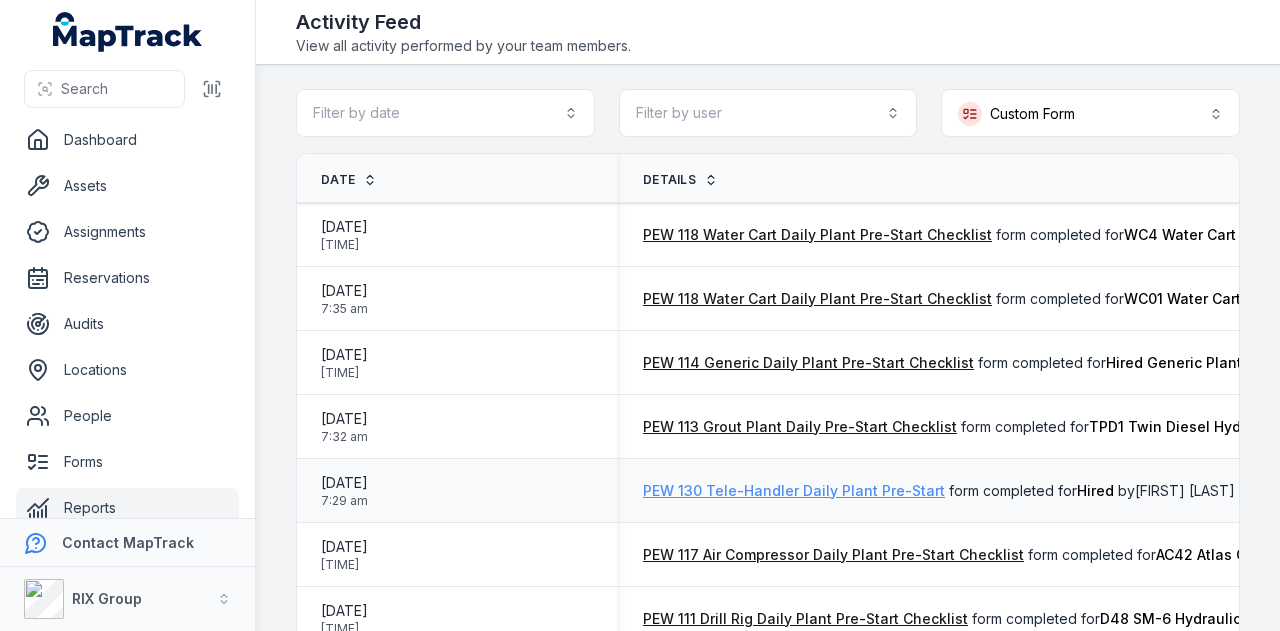 click on "PEW 130 Tele-Handler Daily Plant Pre-Start" at bounding box center (794, 491) 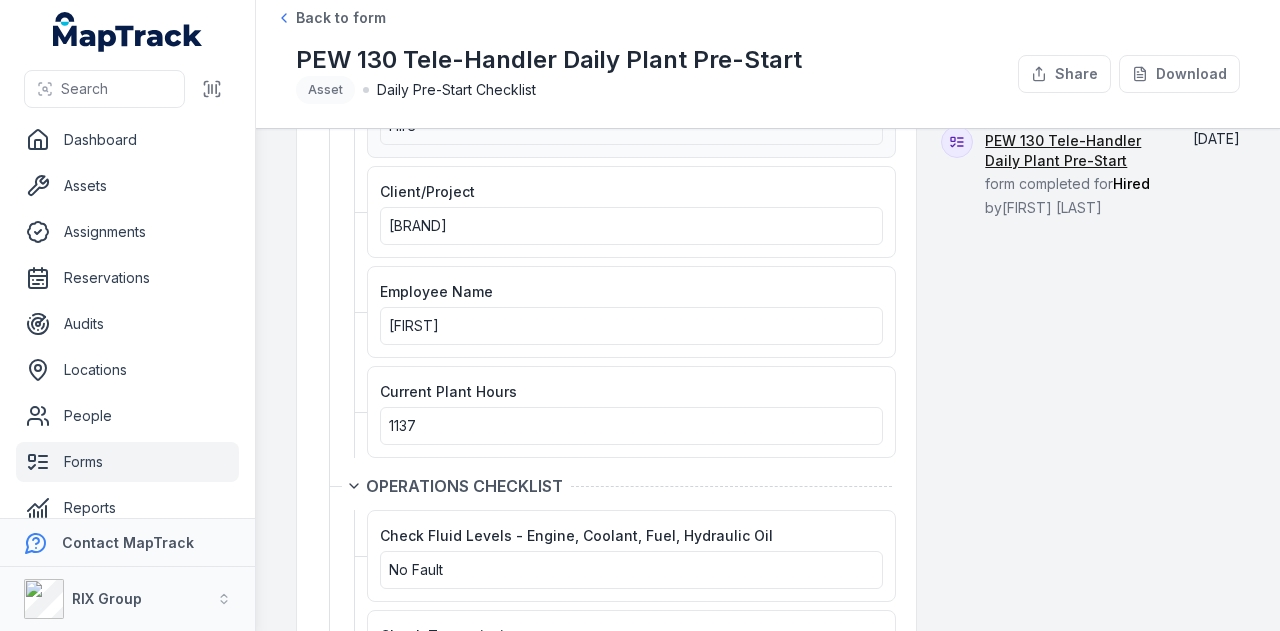 scroll, scrollTop: 400, scrollLeft: 0, axis: vertical 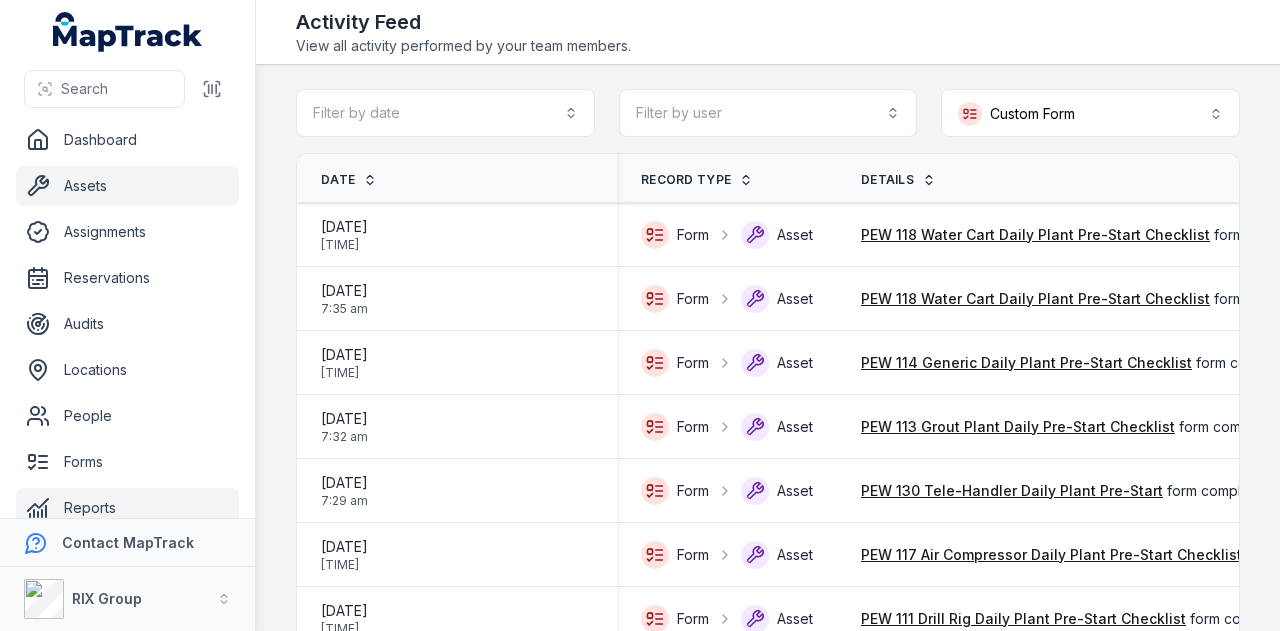 click on "Assets" at bounding box center [127, 186] 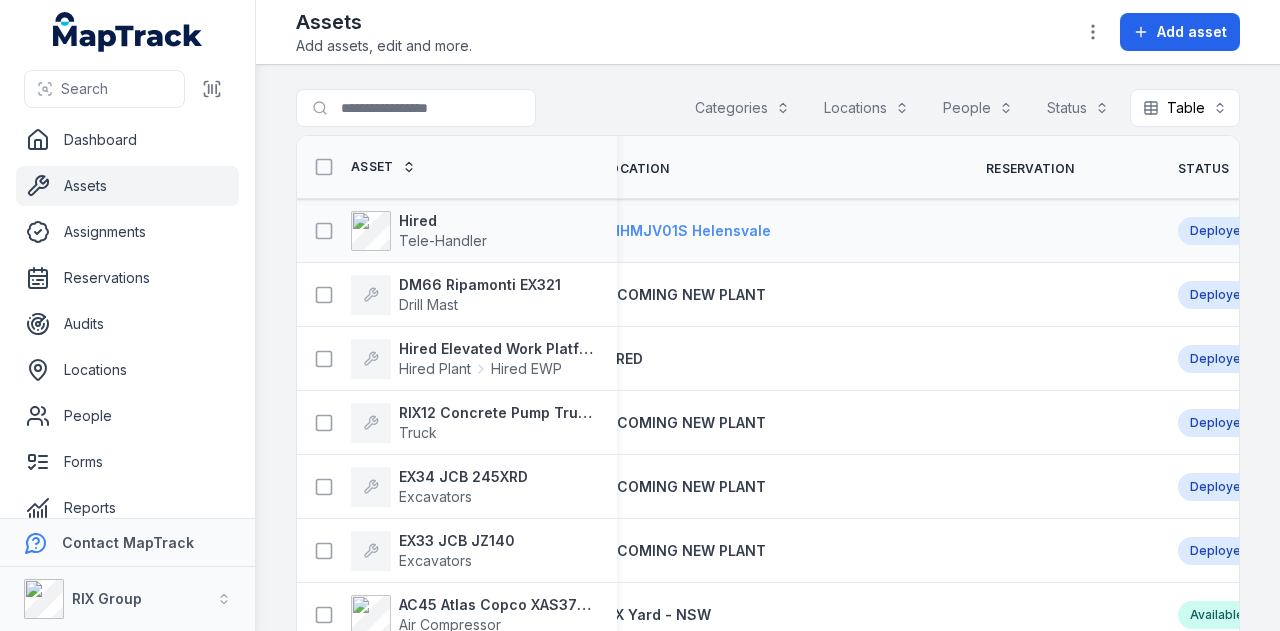 scroll, scrollTop: 0, scrollLeft: 0, axis: both 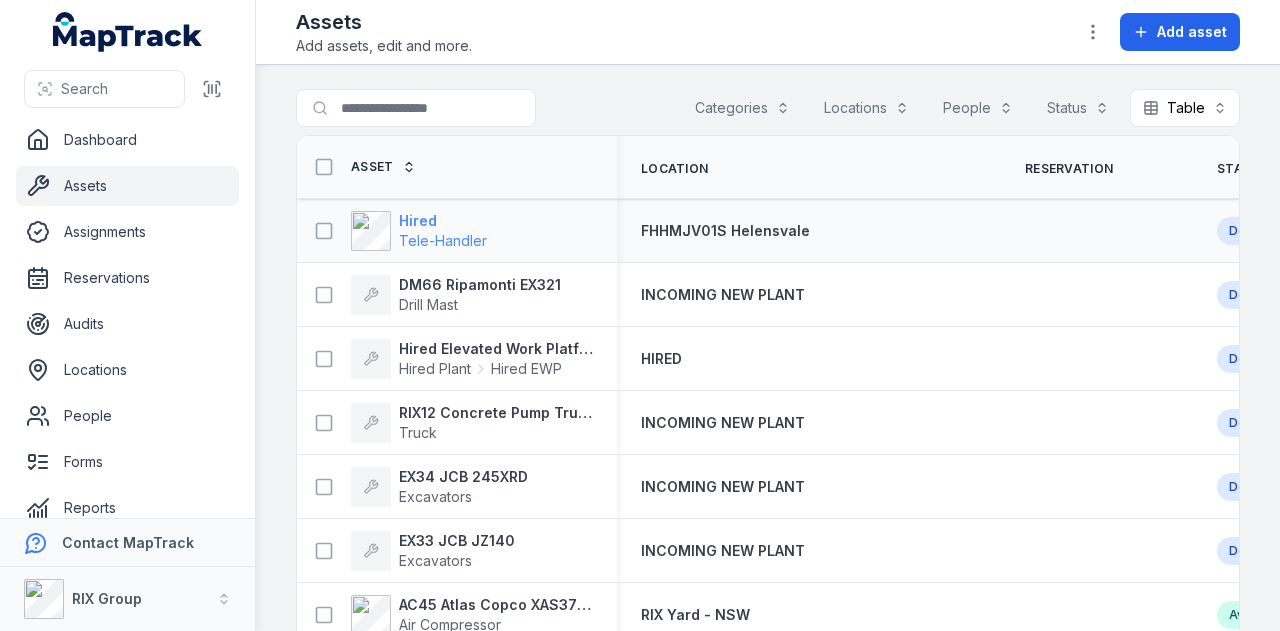 click on "Hired" at bounding box center [443, 221] 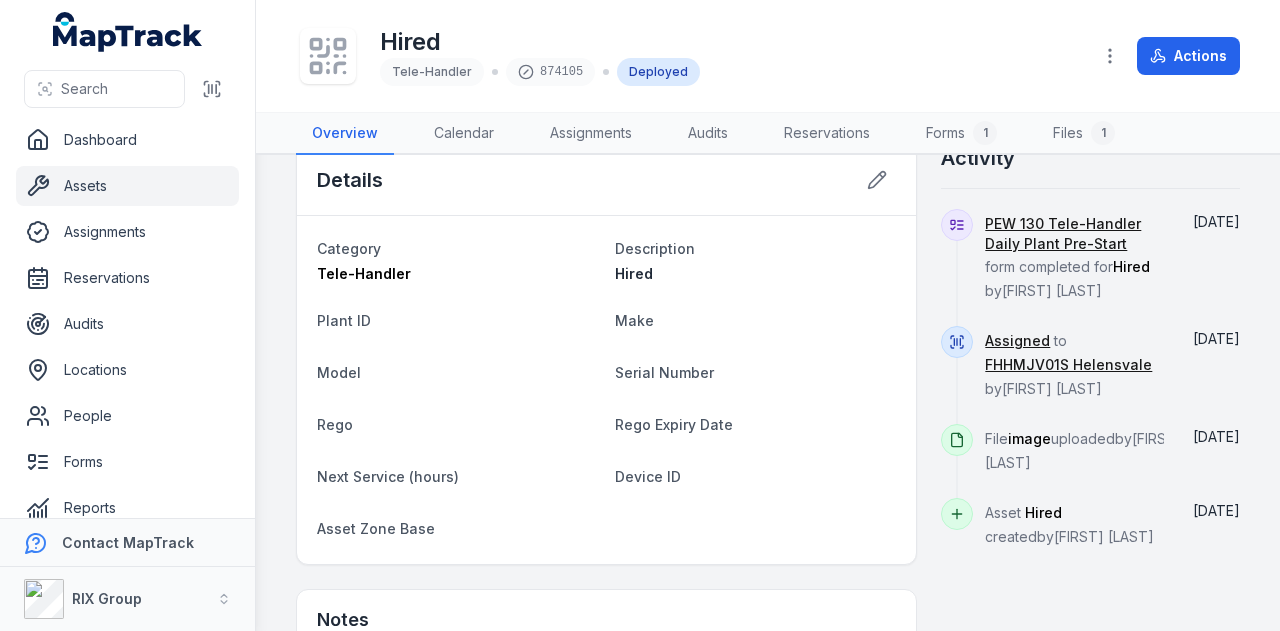 scroll, scrollTop: 488, scrollLeft: 0, axis: vertical 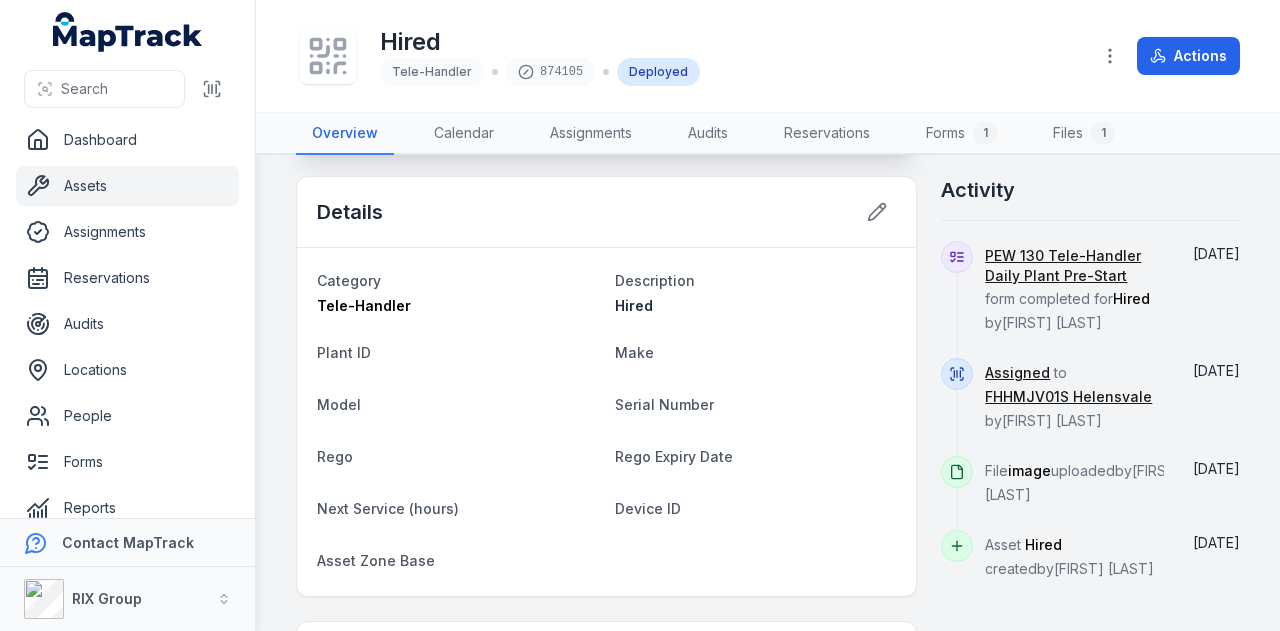 click on "Assets" at bounding box center (127, 186) 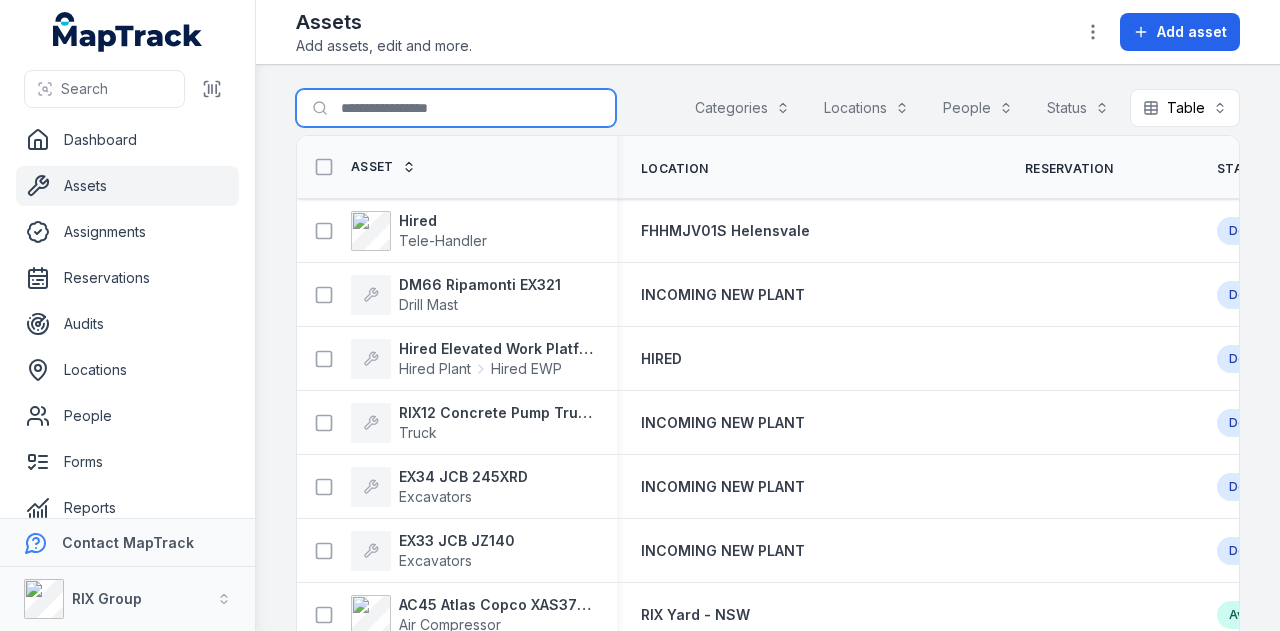 click on "Search for  assets" at bounding box center (456, 108) 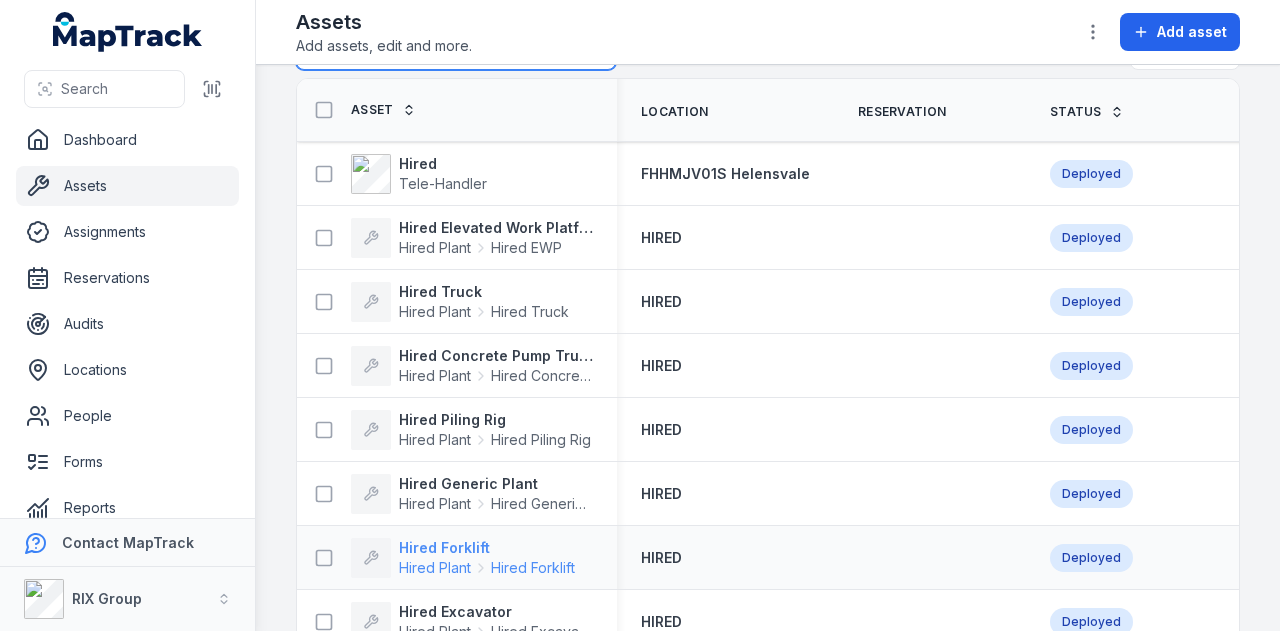 scroll, scrollTop: 100, scrollLeft: 0, axis: vertical 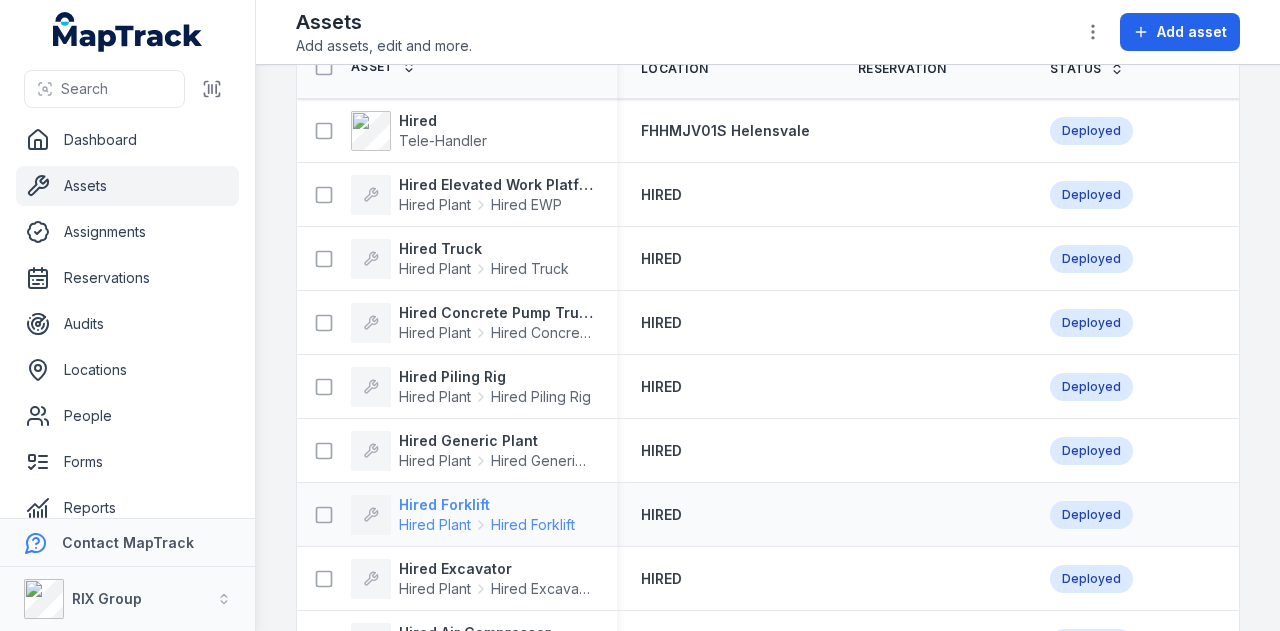 type on "*****" 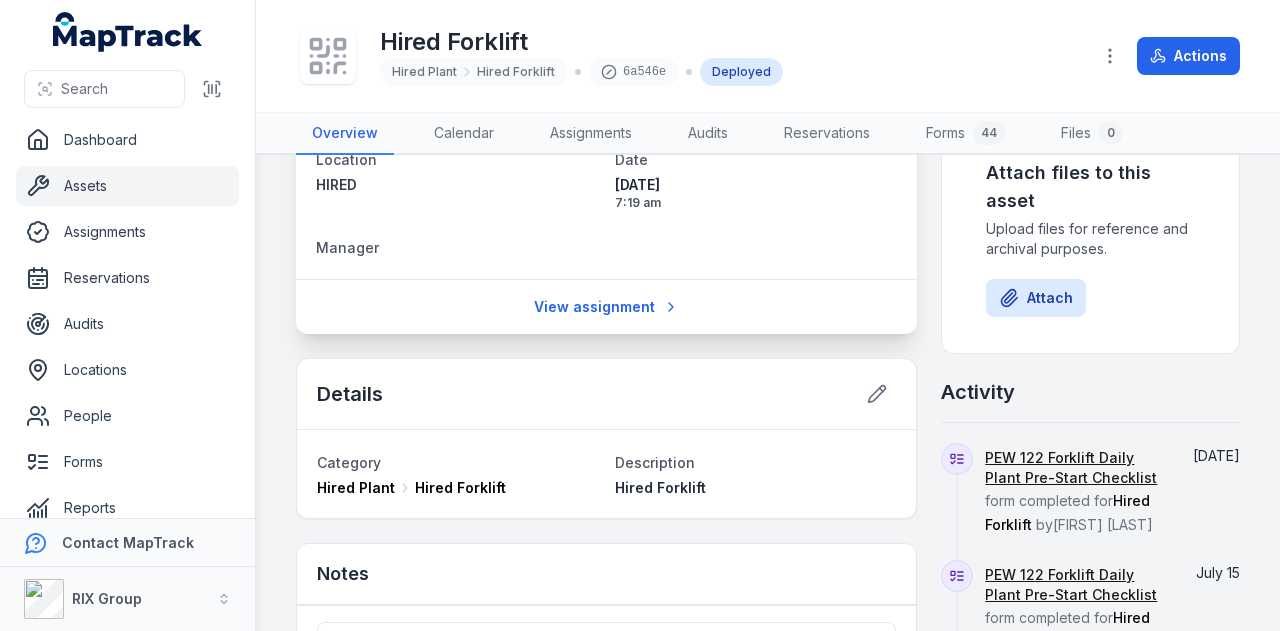 scroll, scrollTop: 0, scrollLeft: 0, axis: both 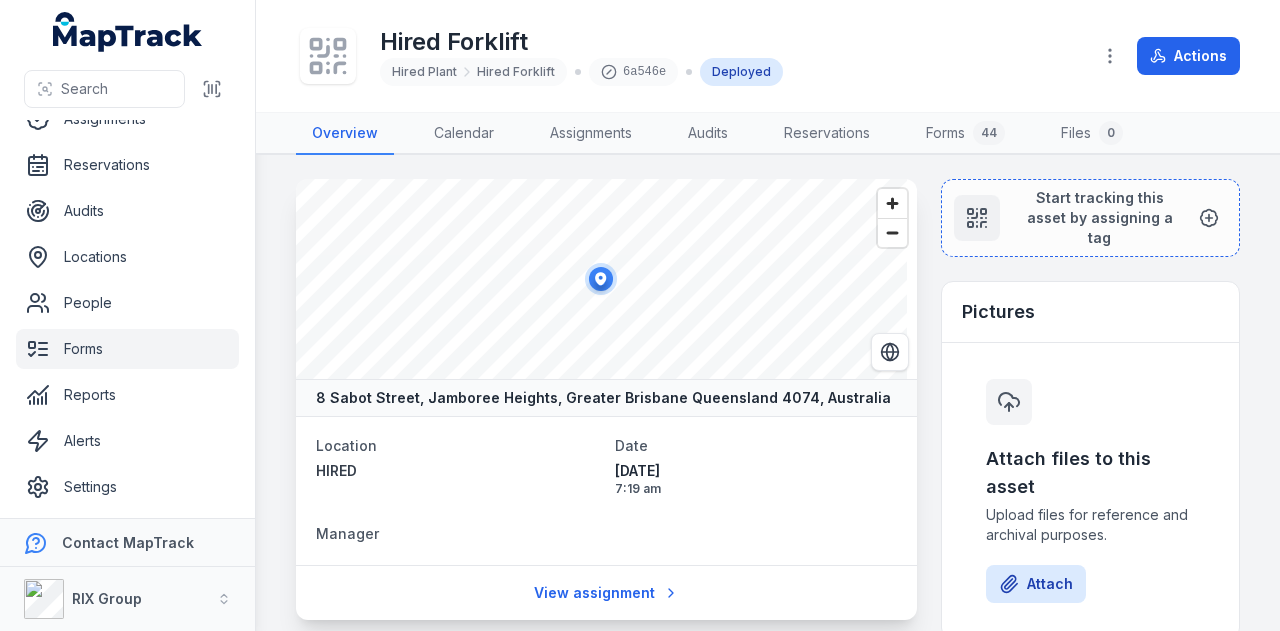 click on "Forms" at bounding box center (127, 349) 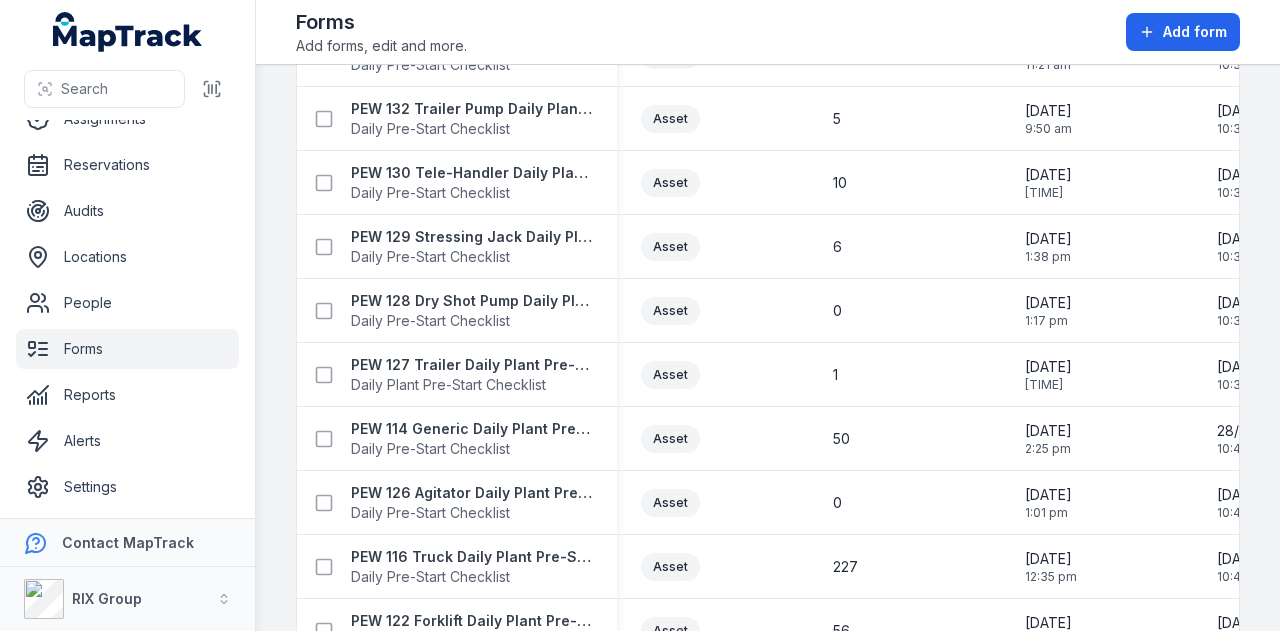 scroll, scrollTop: 1100, scrollLeft: 0, axis: vertical 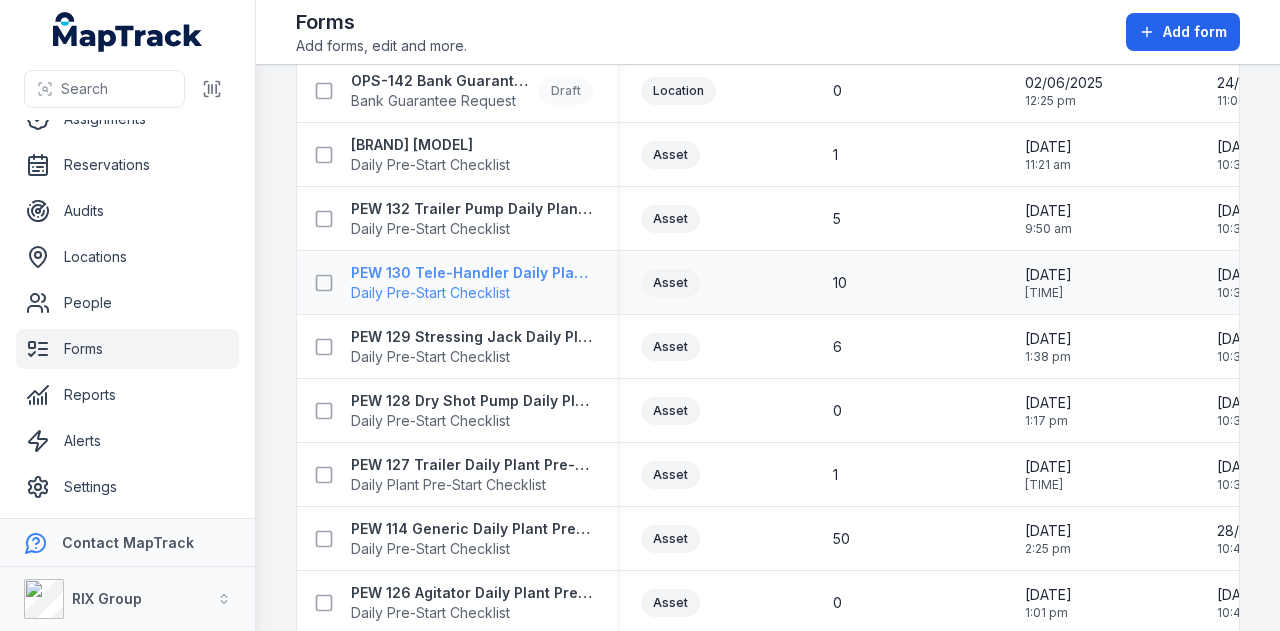 click on "PEW 130 Tele-Handler Daily Plant Pre-Start" at bounding box center [472, 273] 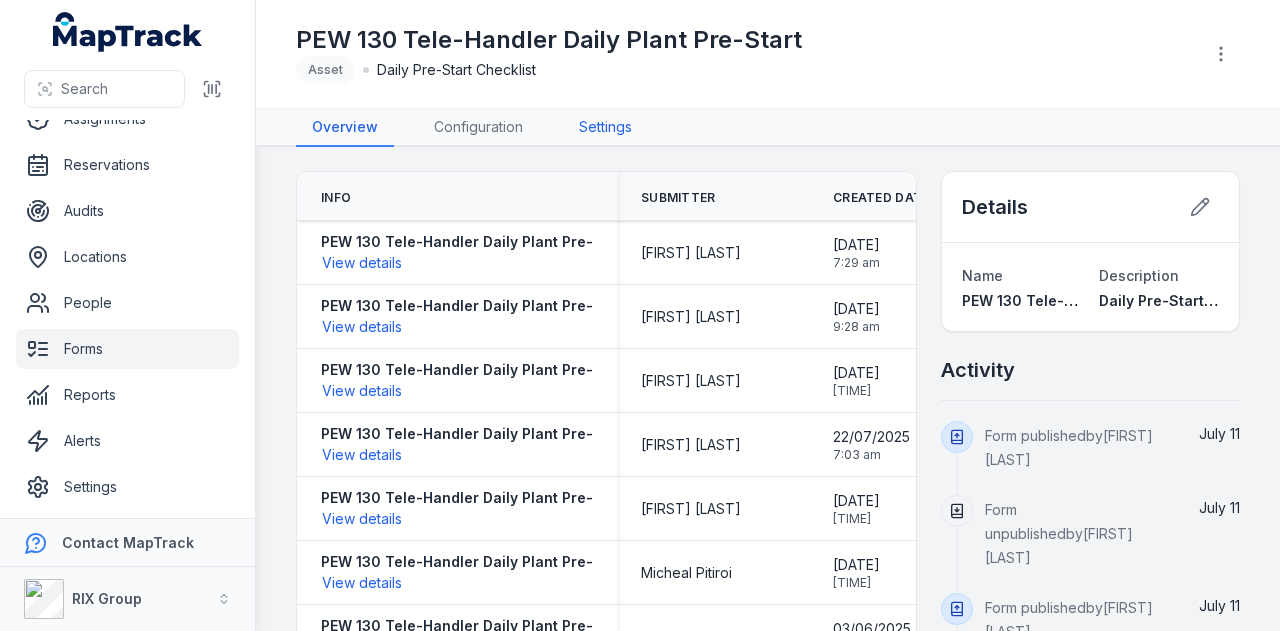 click on "Settings" at bounding box center [605, 128] 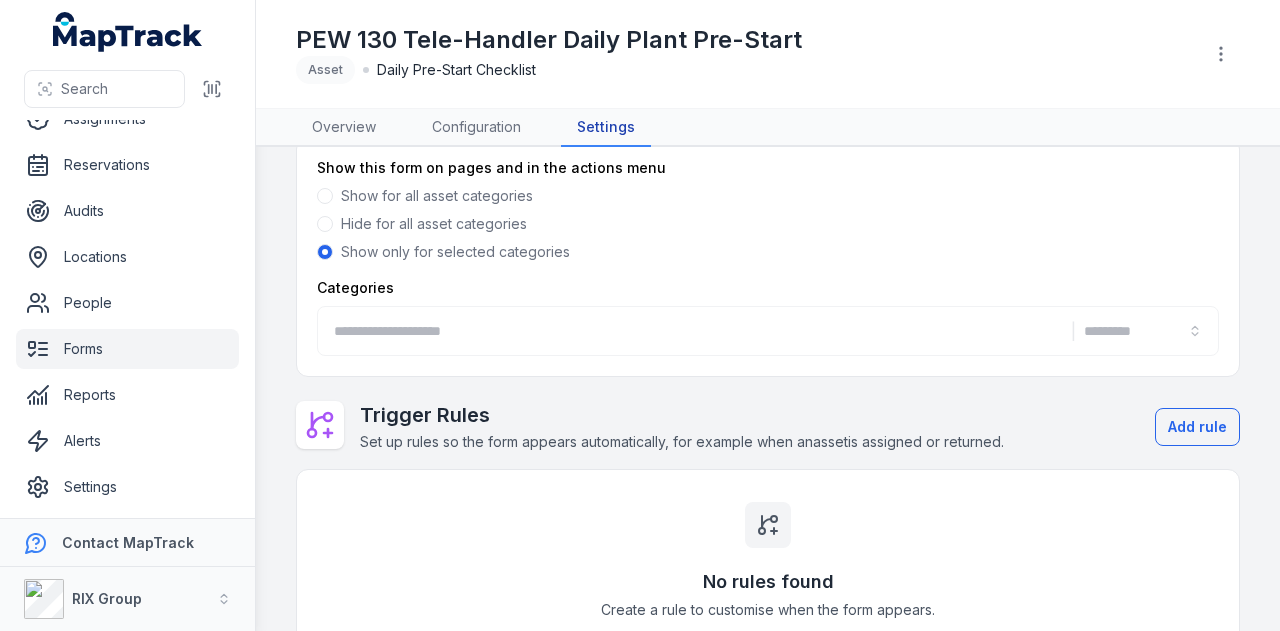 scroll, scrollTop: 200, scrollLeft: 0, axis: vertical 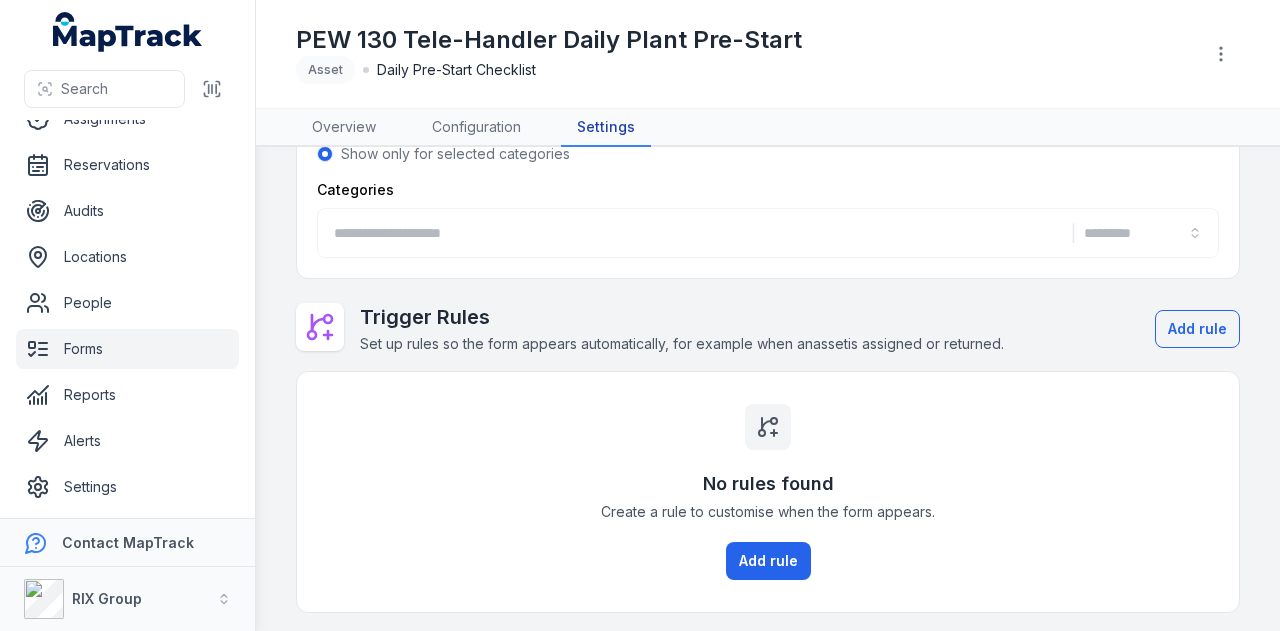 type on "**********" 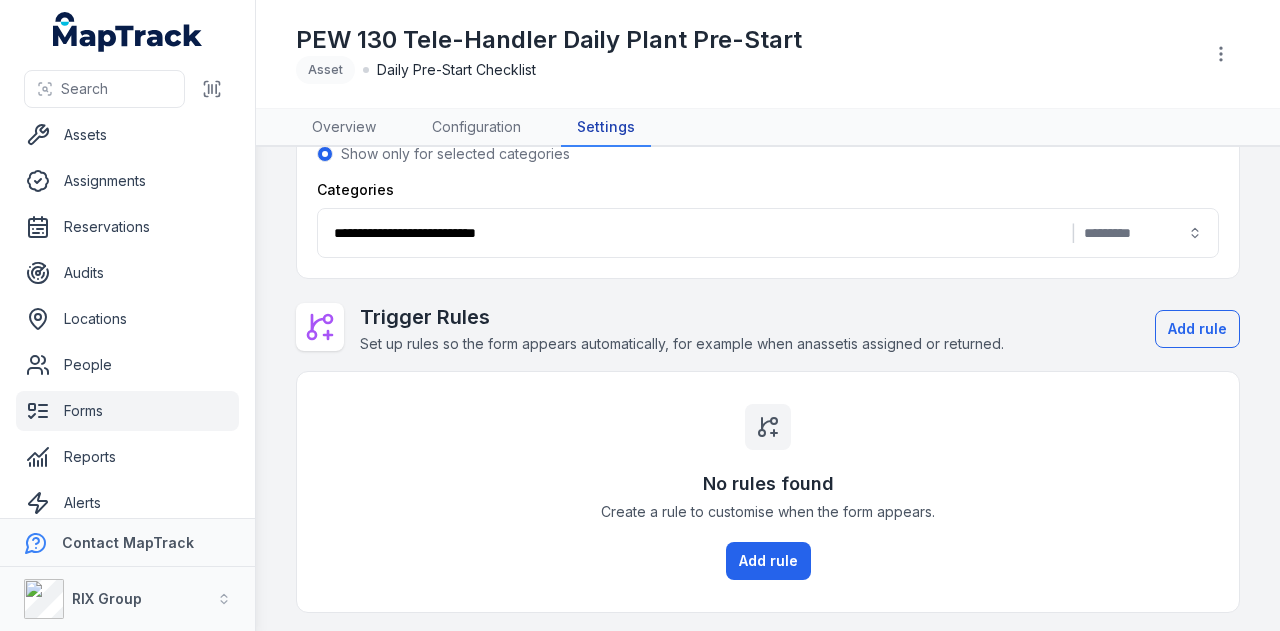 scroll, scrollTop: 0, scrollLeft: 0, axis: both 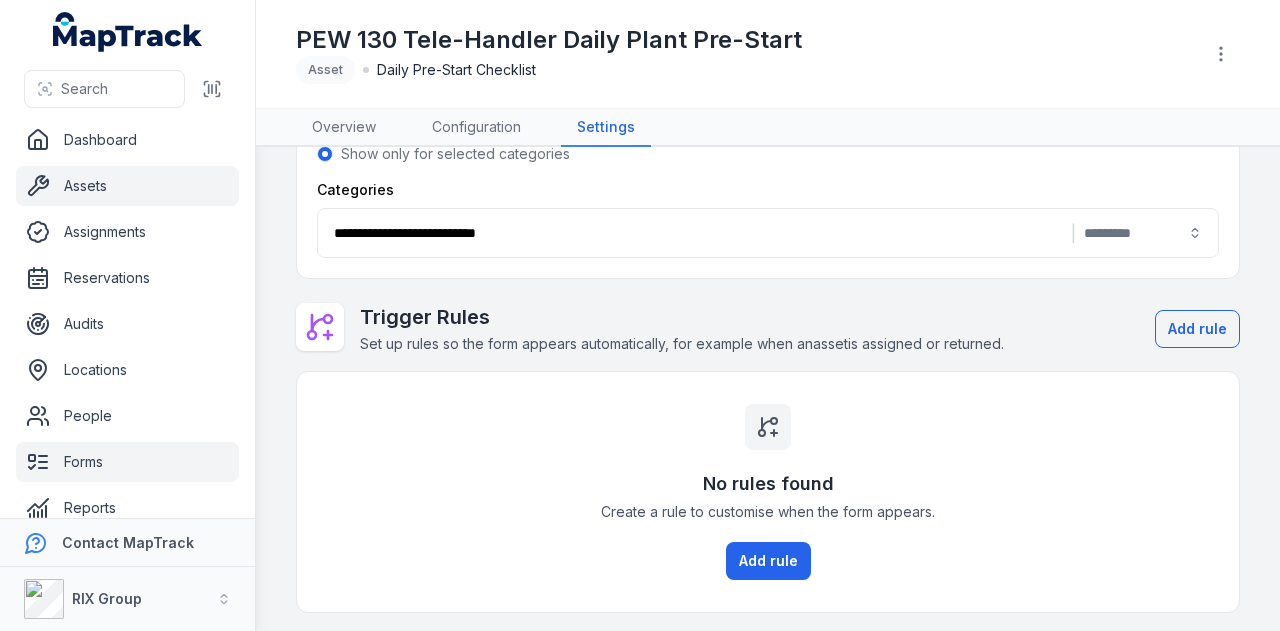 click on "Assets" at bounding box center (127, 186) 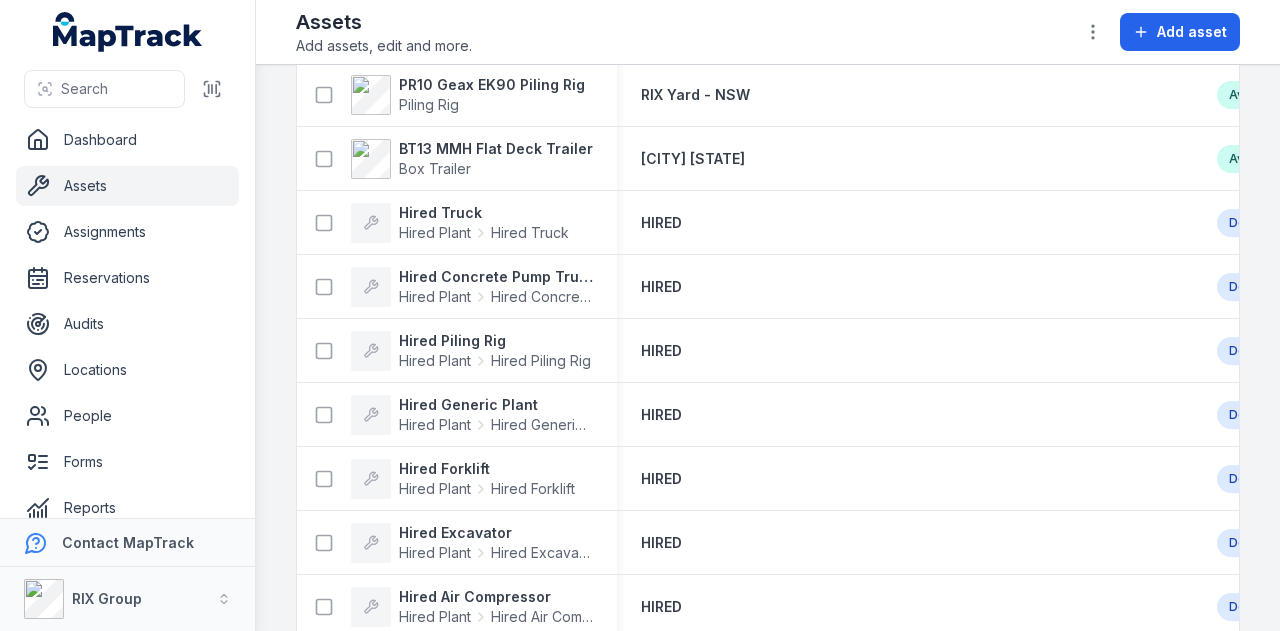 scroll, scrollTop: 2000, scrollLeft: 0, axis: vertical 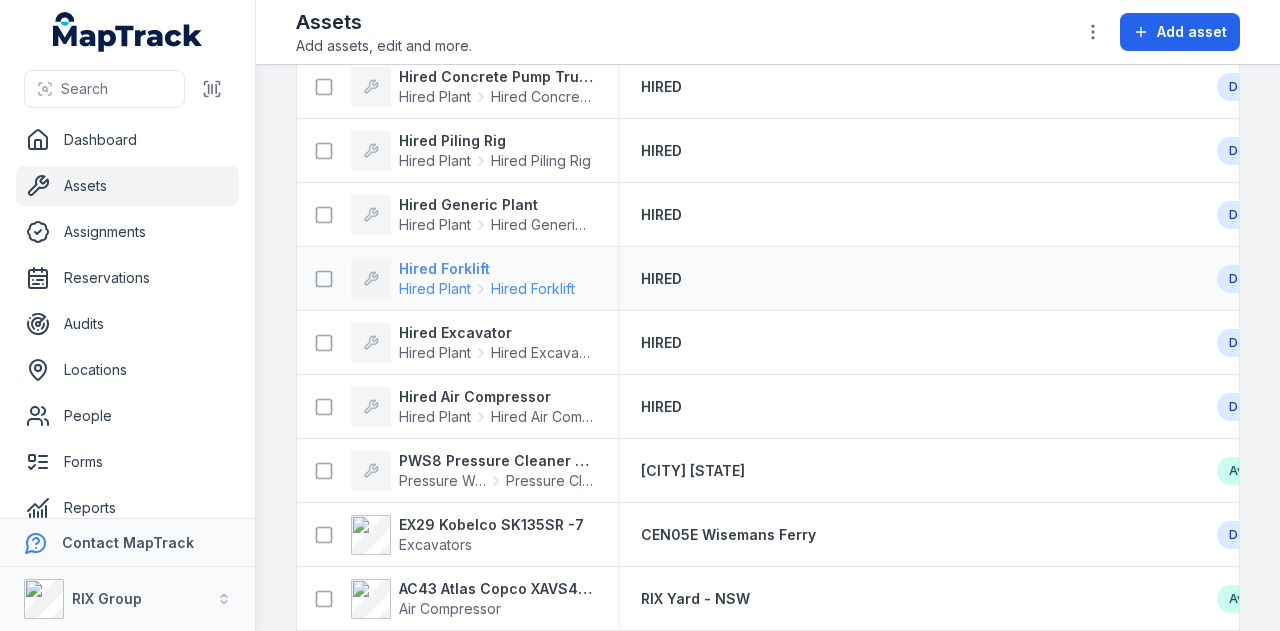 click on "Hired Forklift" at bounding box center [487, 269] 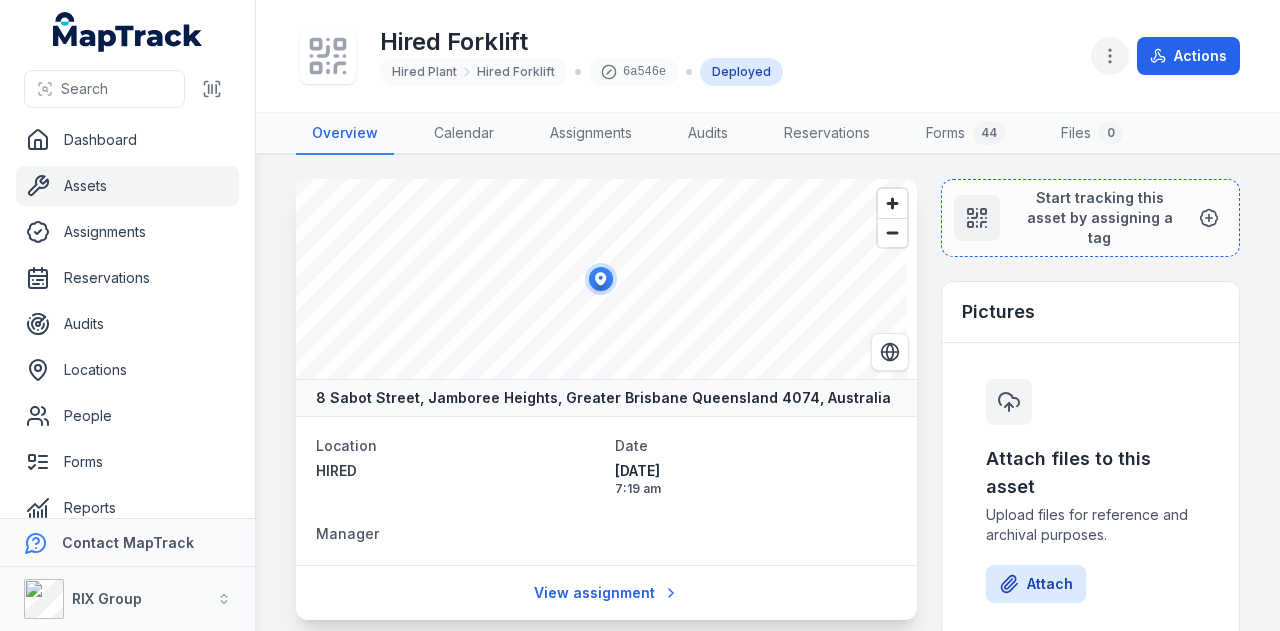 click 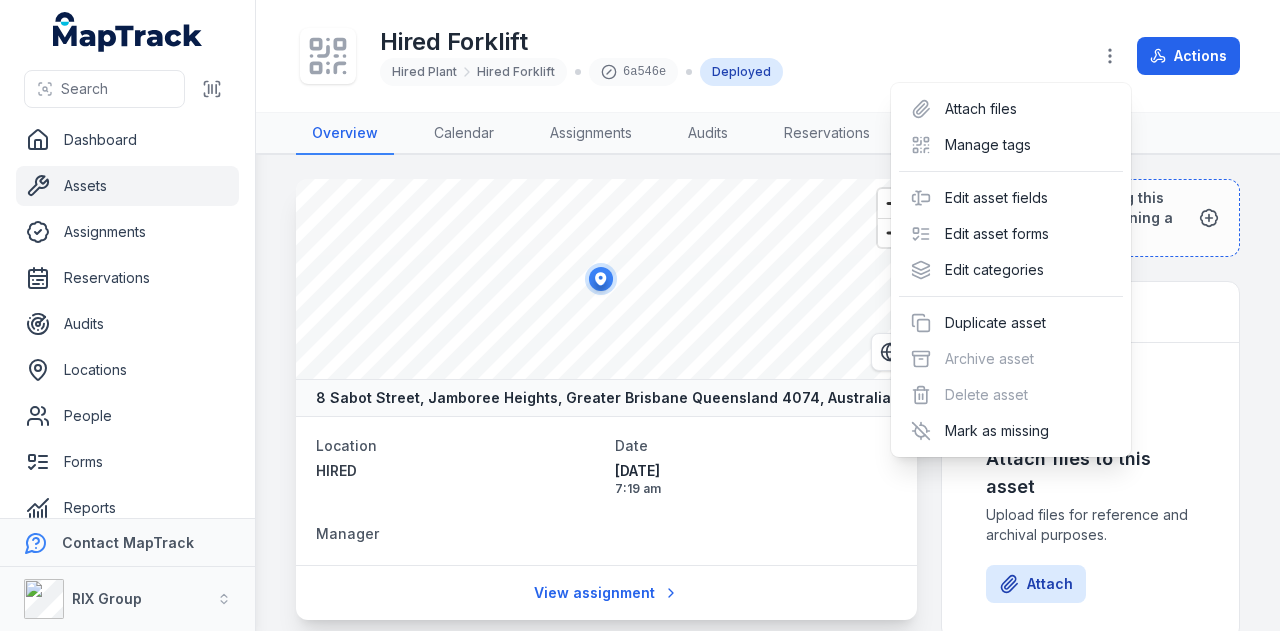 click on "[BRAND] [MODEL]" at bounding box center (768, 56) 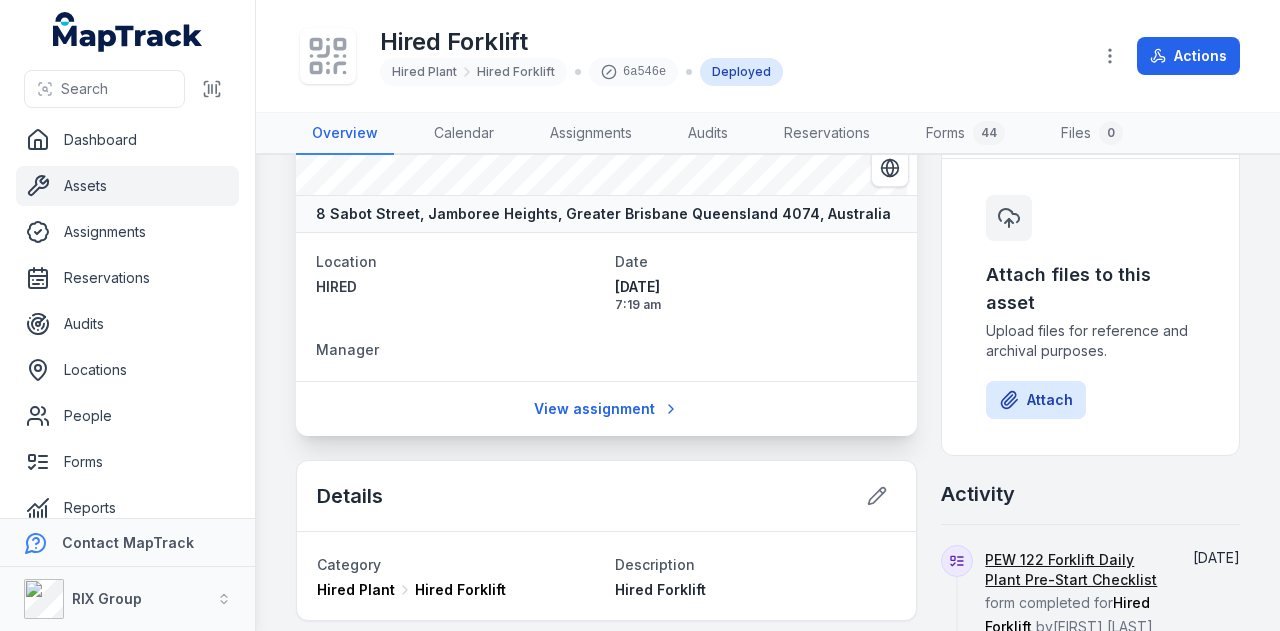 scroll, scrollTop: 300, scrollLeft: 0, axis: vertical 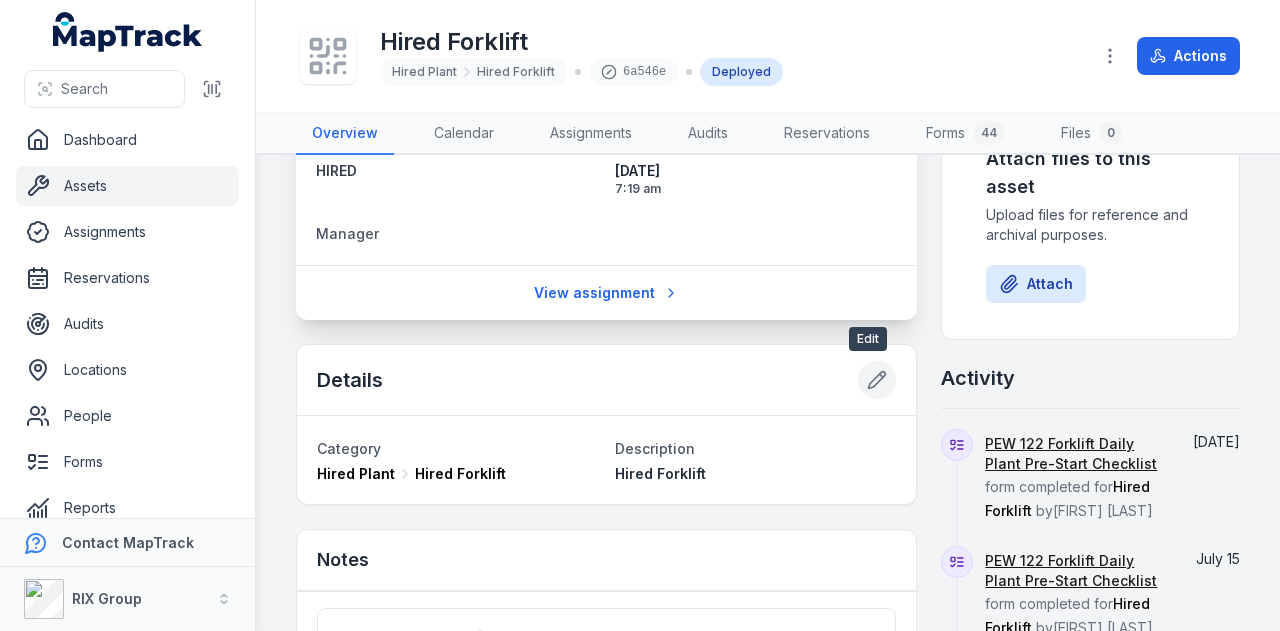 click 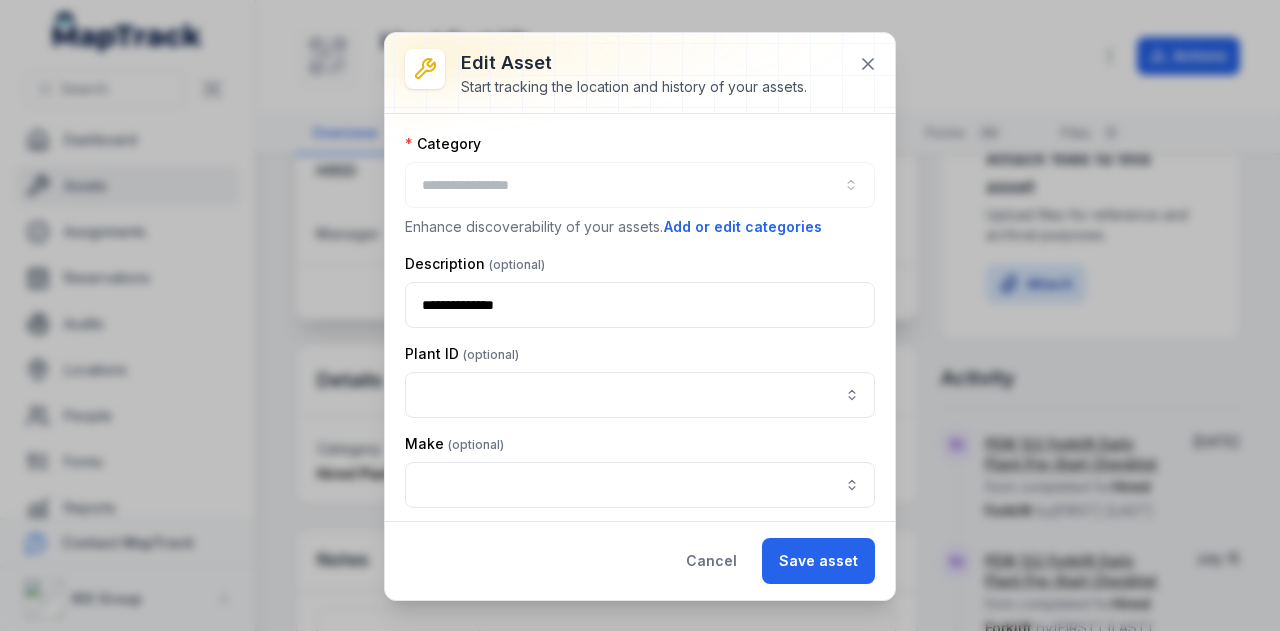 type on "**********" 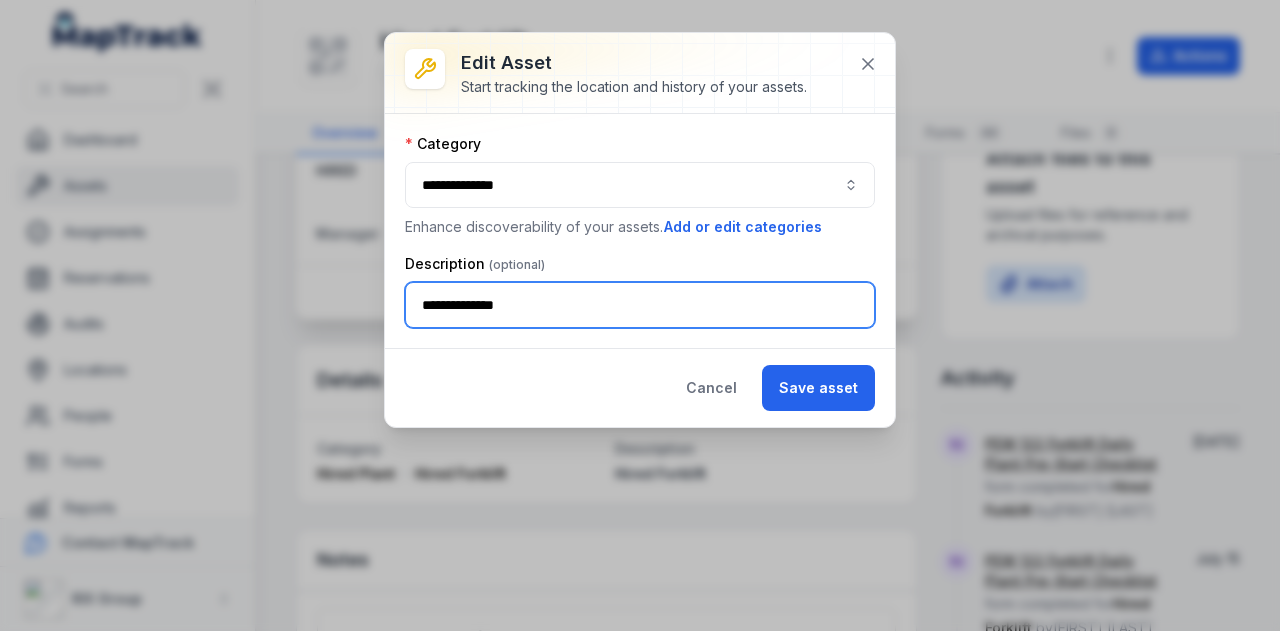 click on "**********" at bounding box center [640, 305] 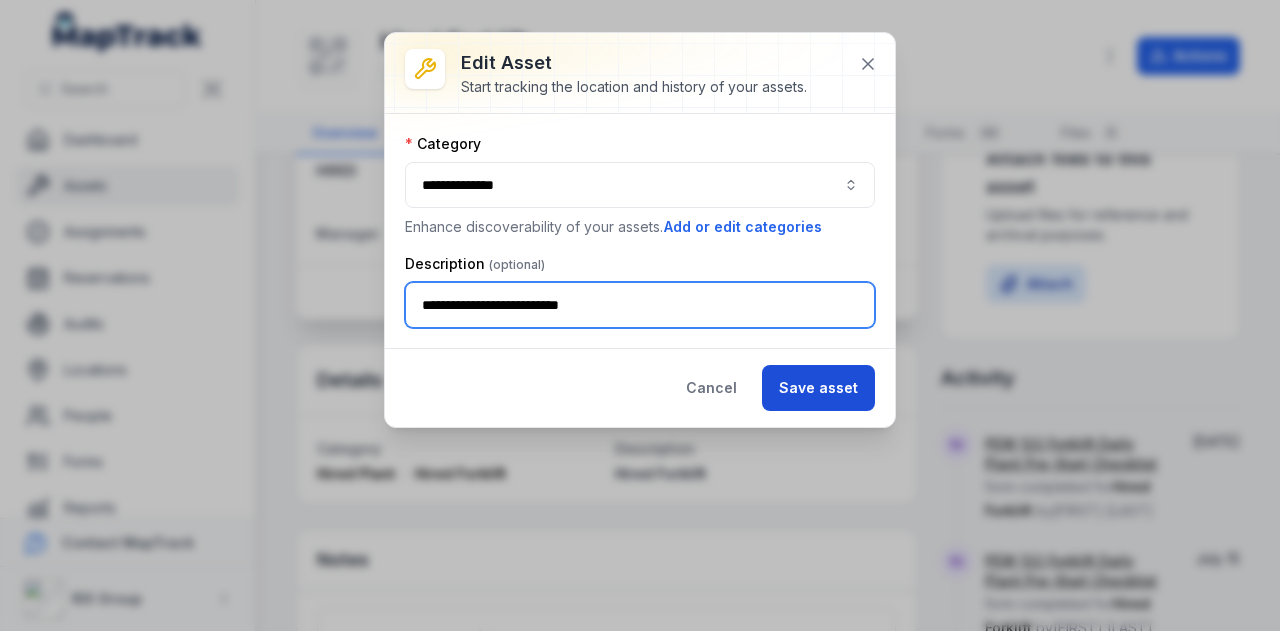 type on "**********" 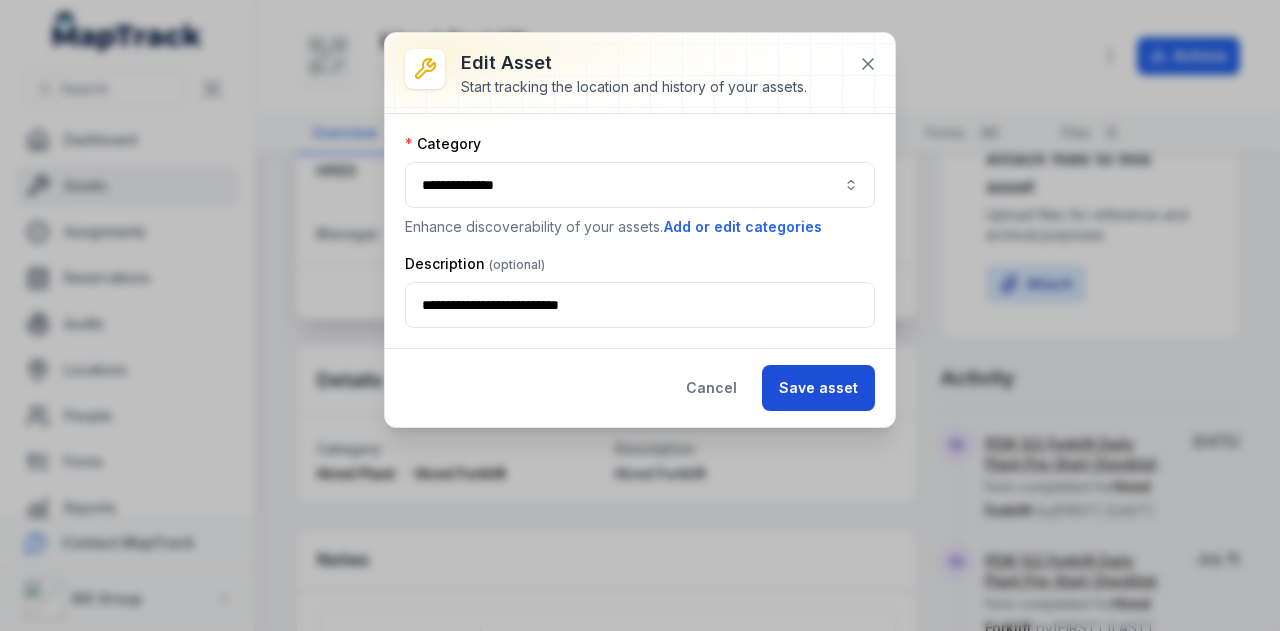 click on "Save asset" at bounding box center [818, 388] 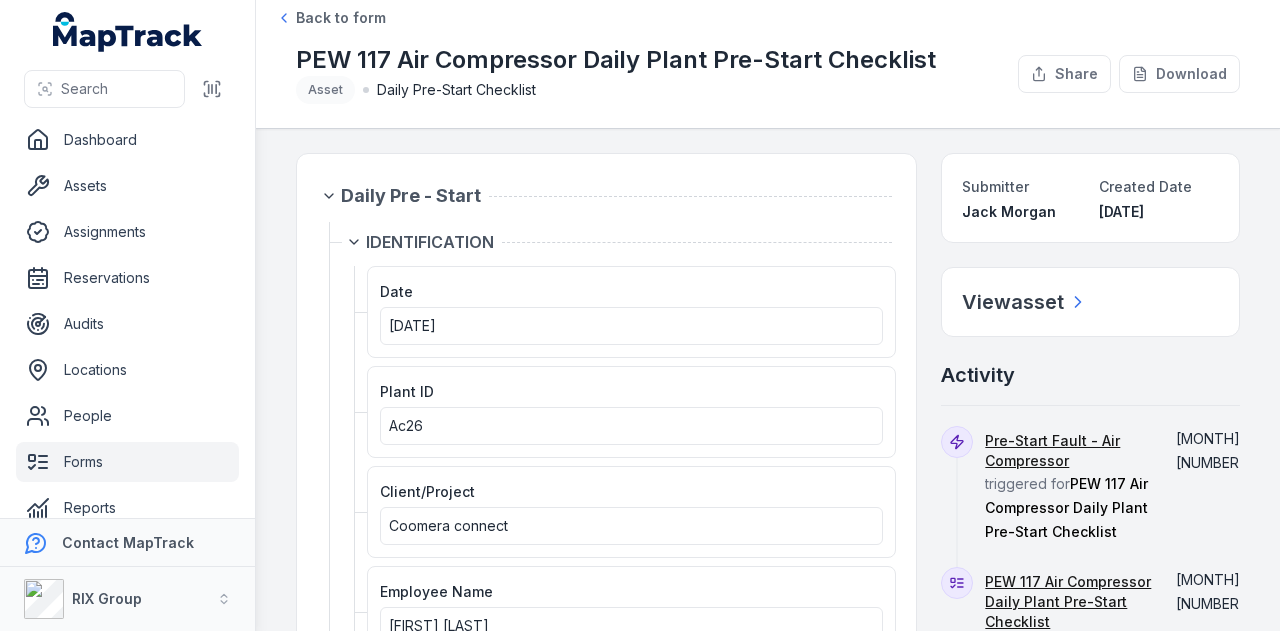 scroll, scrollTop: 0, scrollLeft: 0, axis: both 